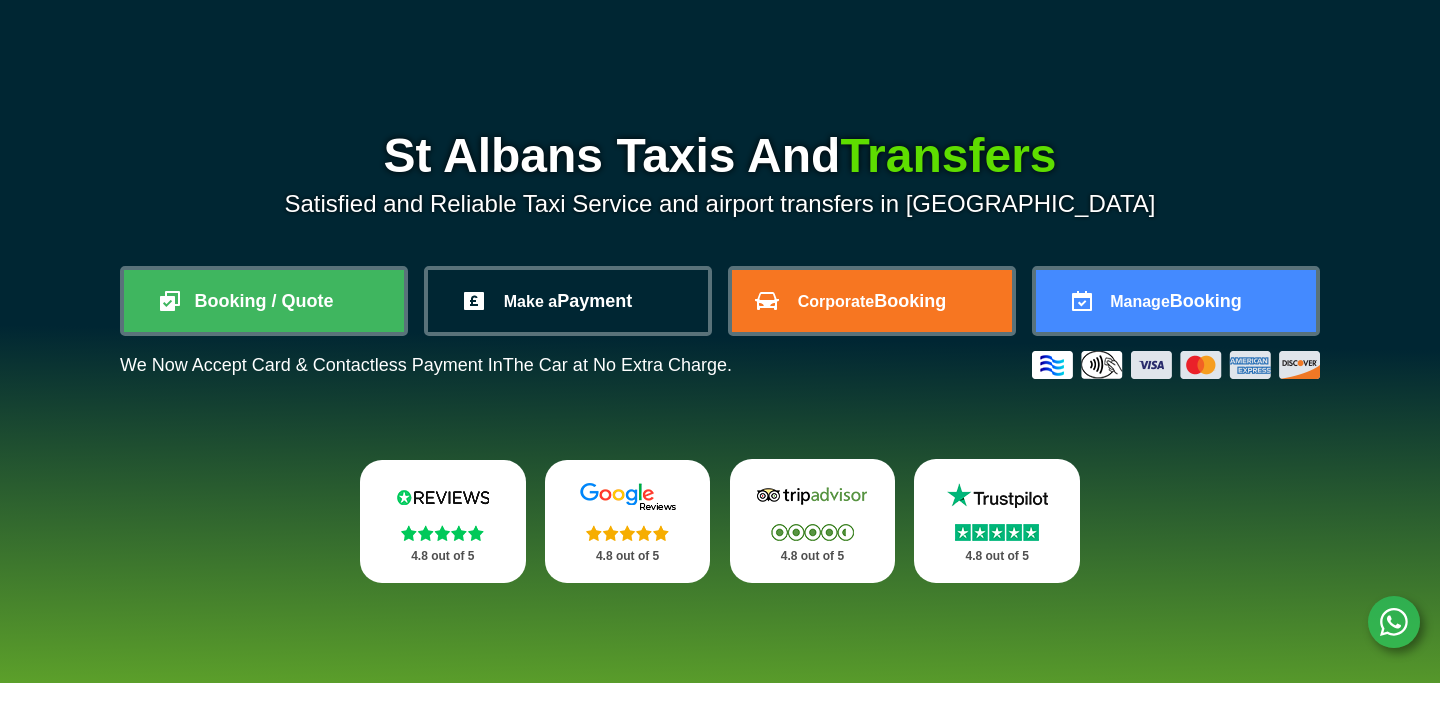 scroll, scrollTop: 109, scrollLeft: 0, axis: vertical 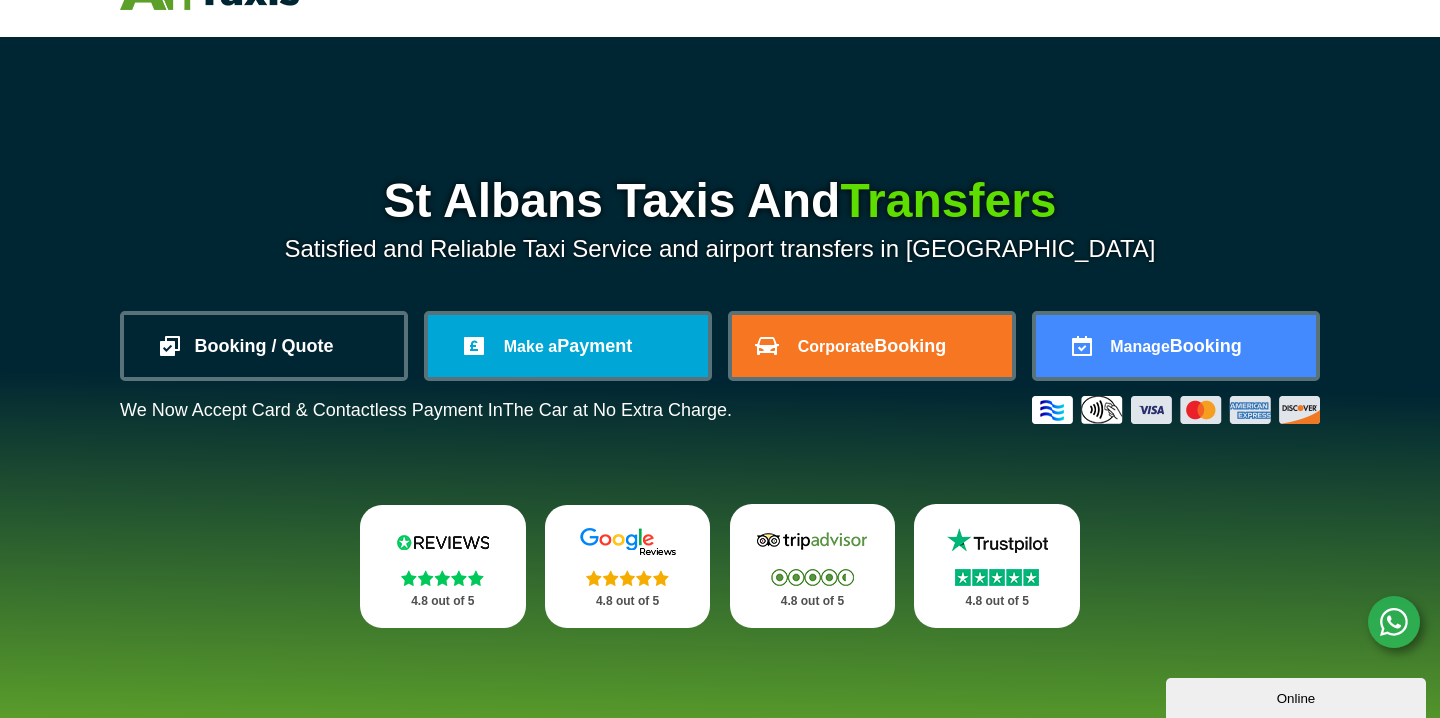 click on "Booking / Quote" at bounding box center (264, 346) 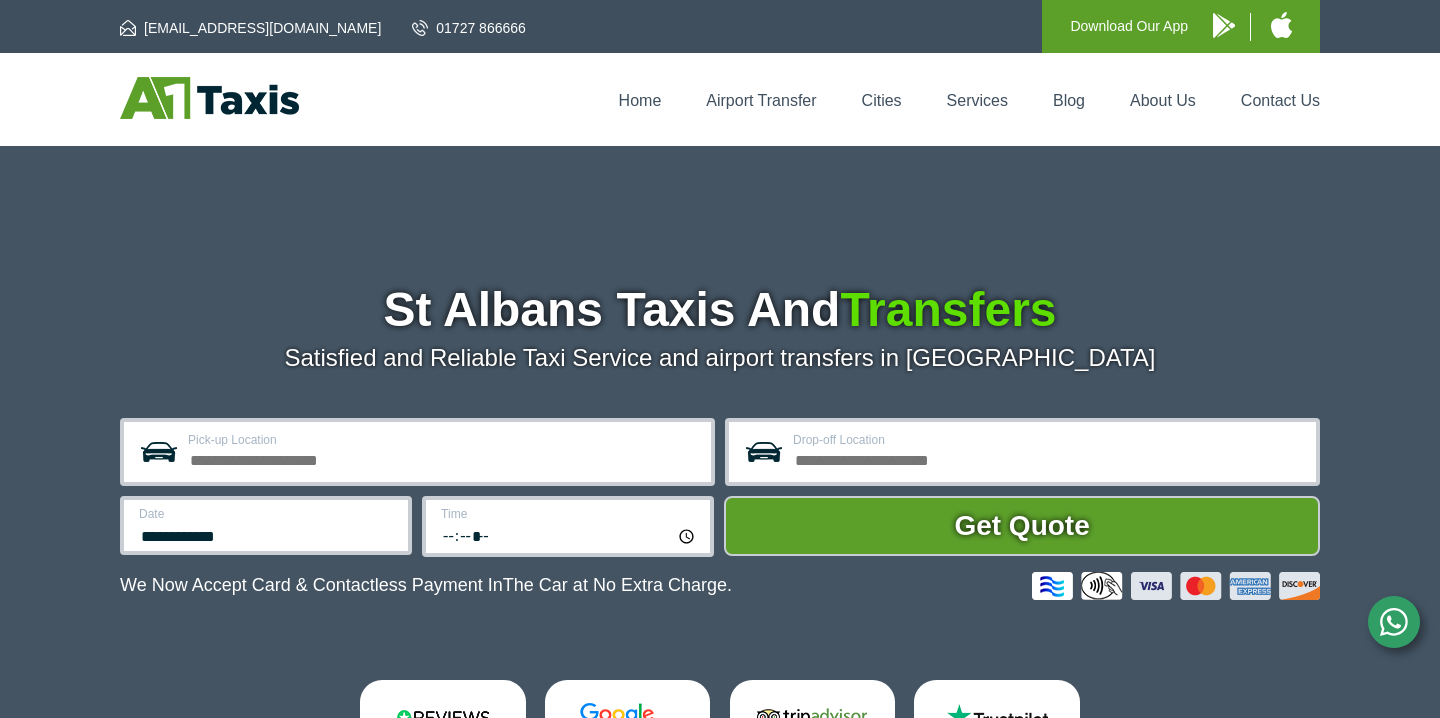 scroll, scrollTop: 0, scrollLeft: 0, axis: both 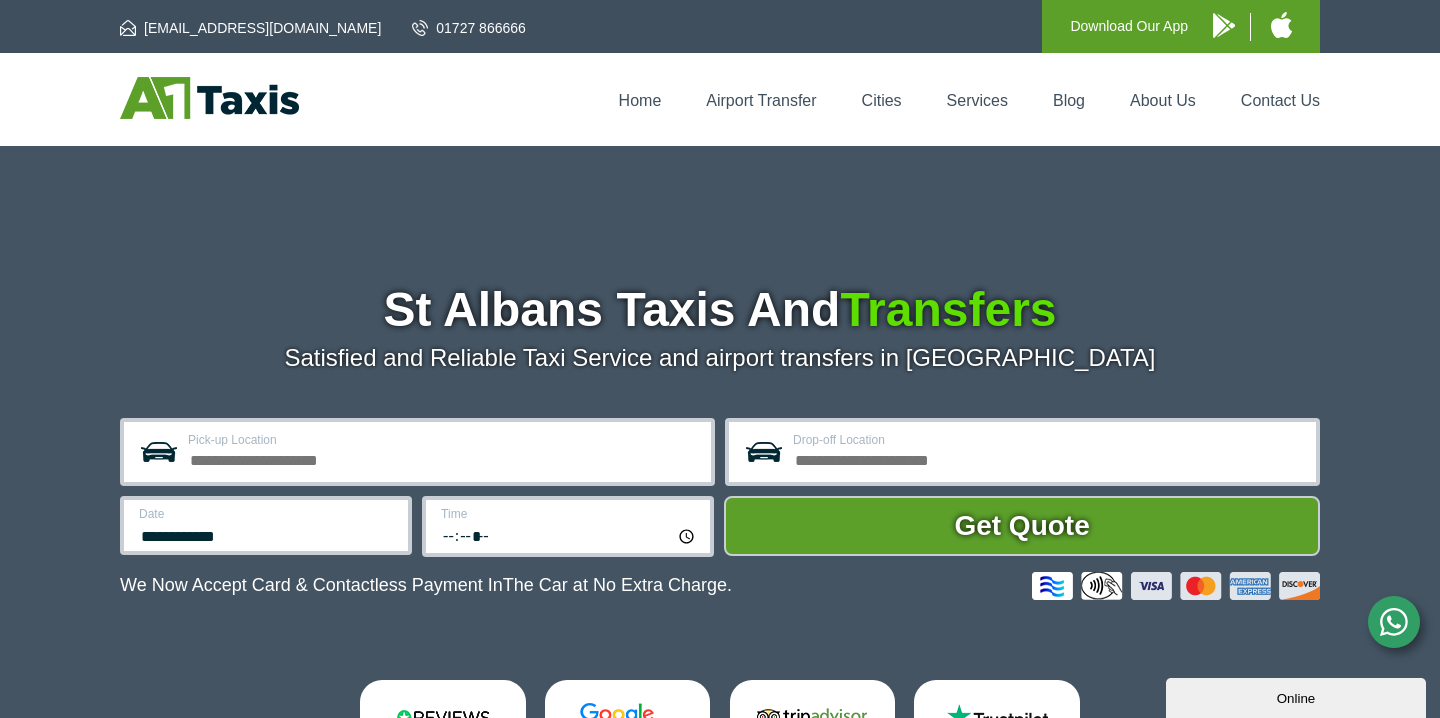 click on "Pick-up Location" at bounding box center [443, 458] 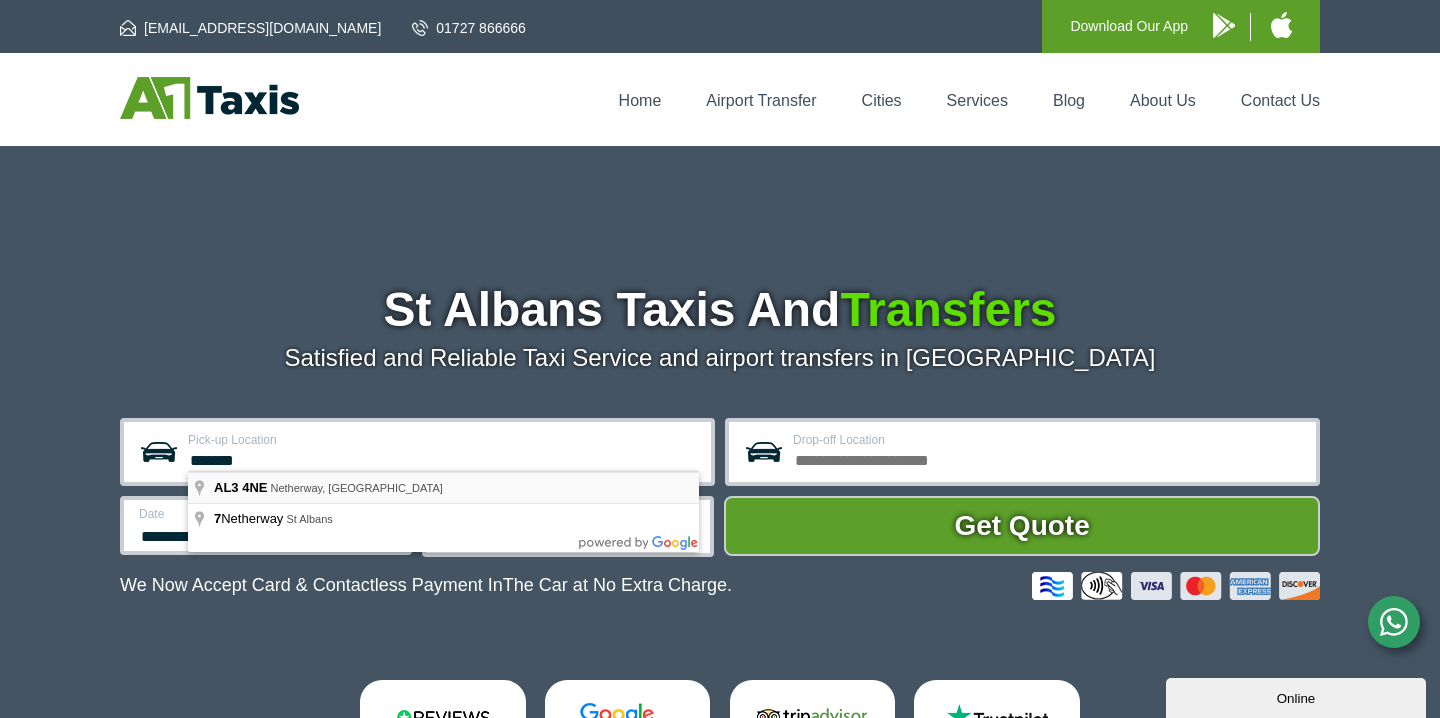 type on "**********" 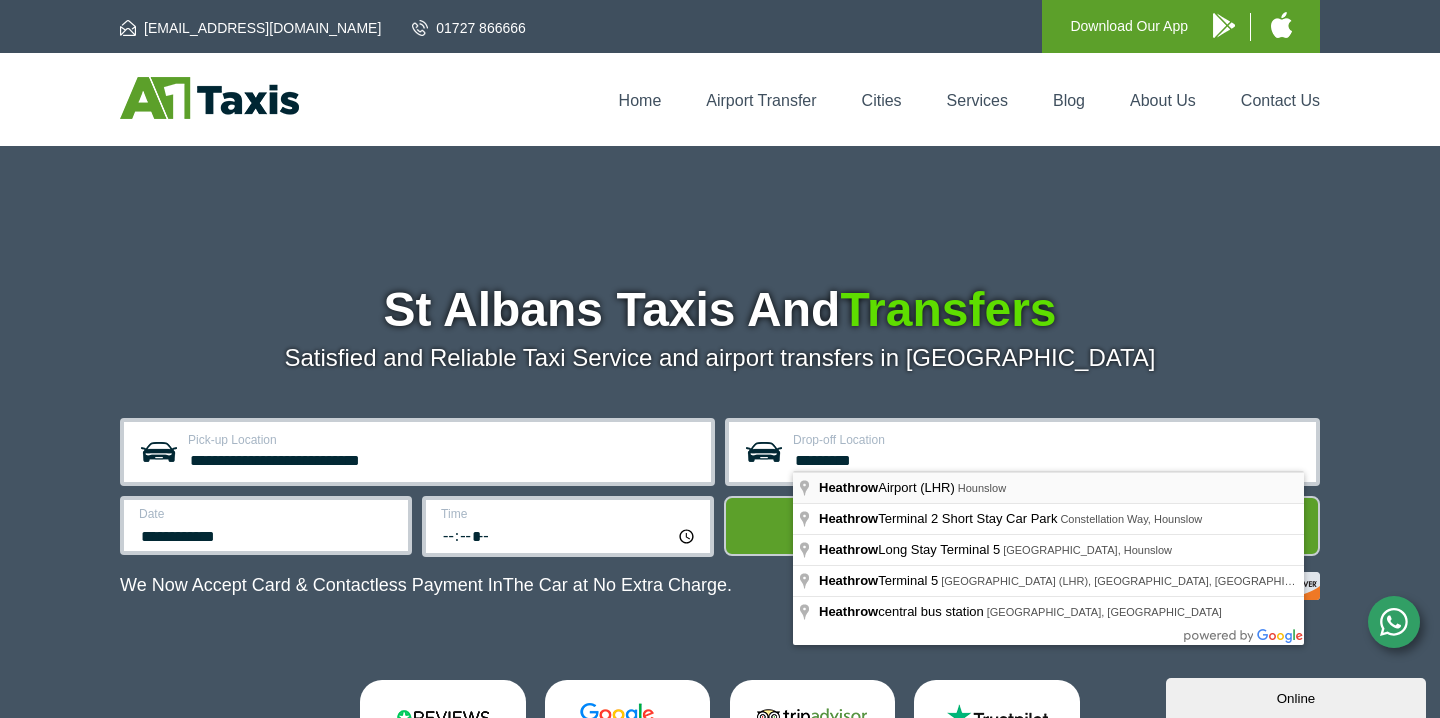 type on "**********" 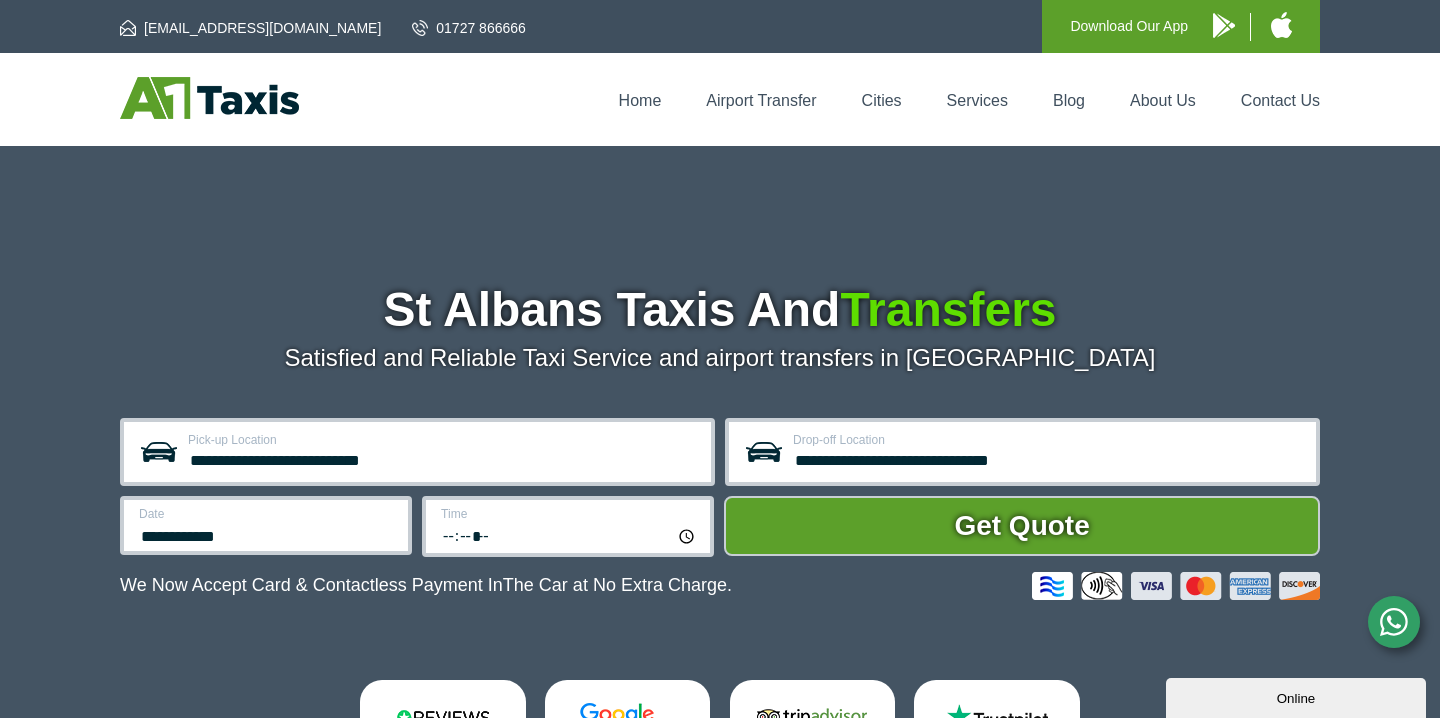 click on "**********" at bounding box center (266, 525) 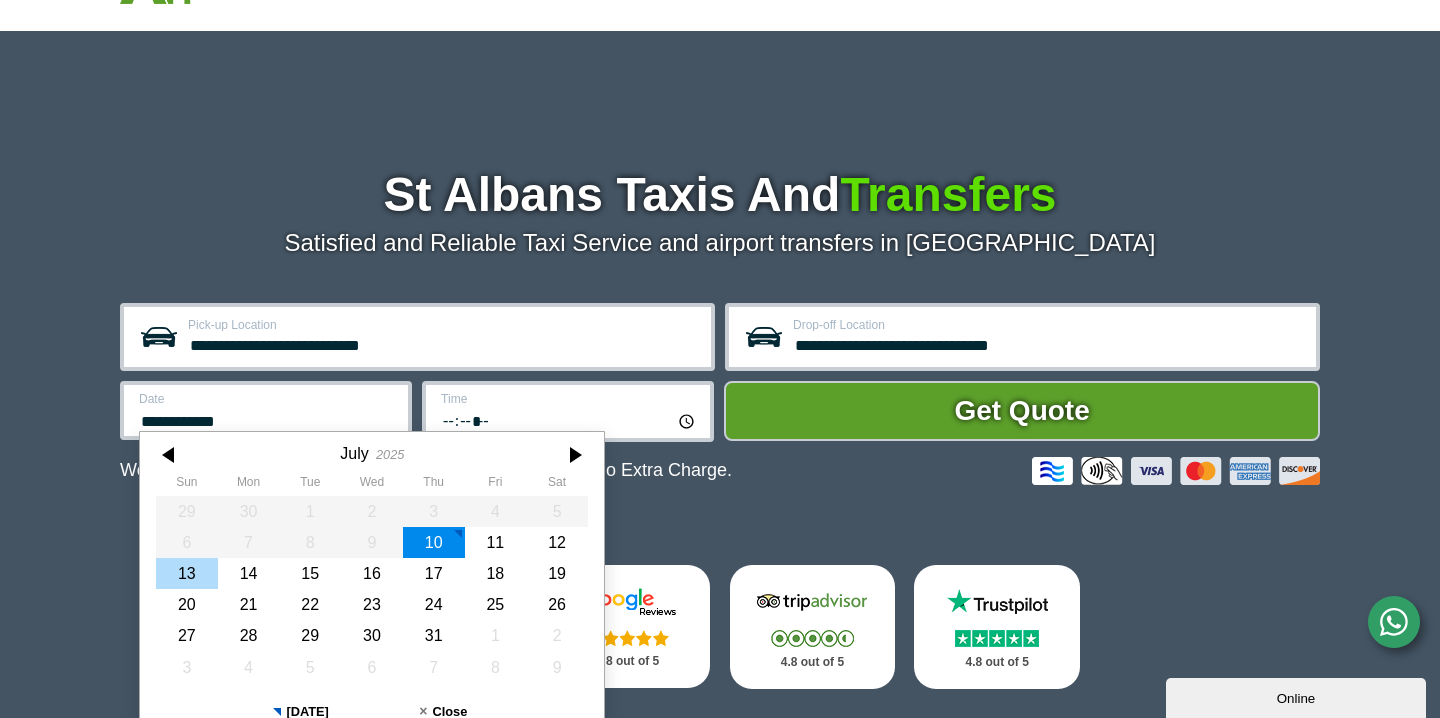 click on "13" at bounding box center [187, 573] 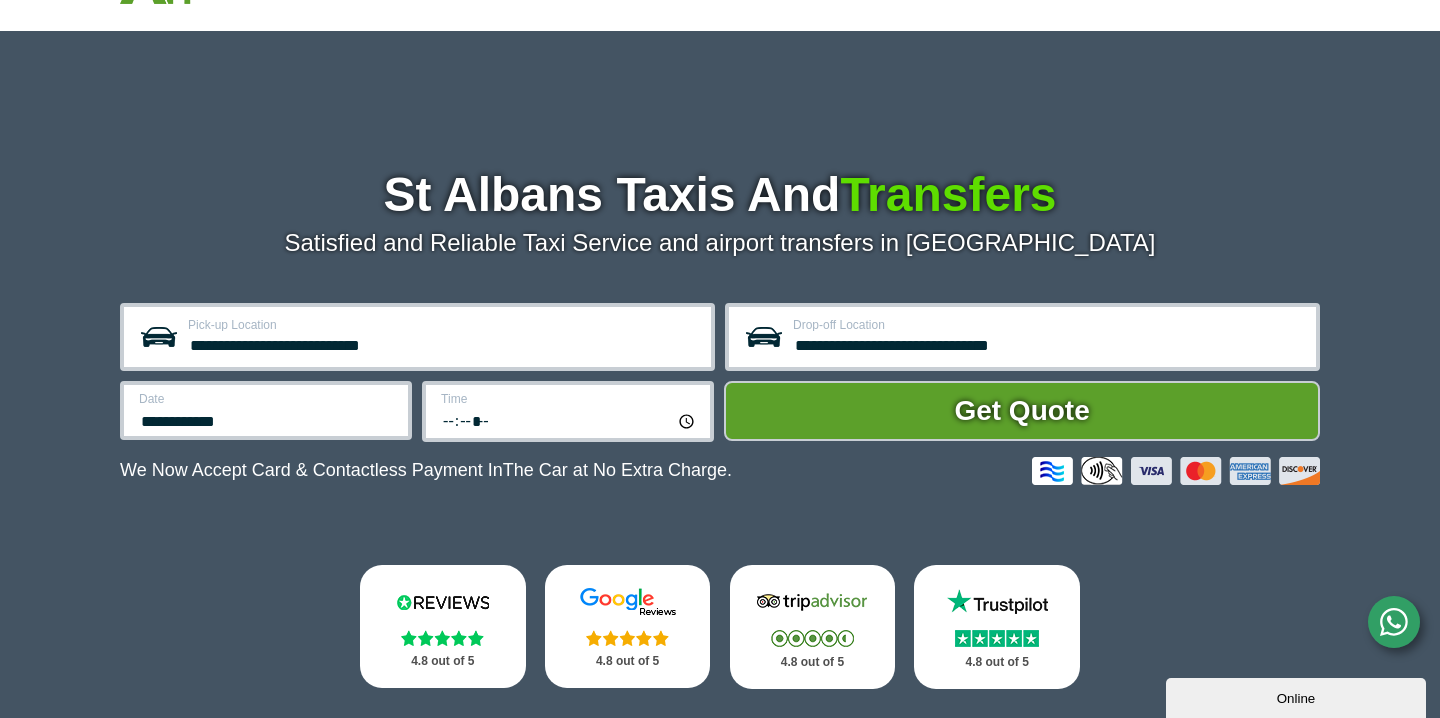 click on "*****" at bounding box center [569, 420] 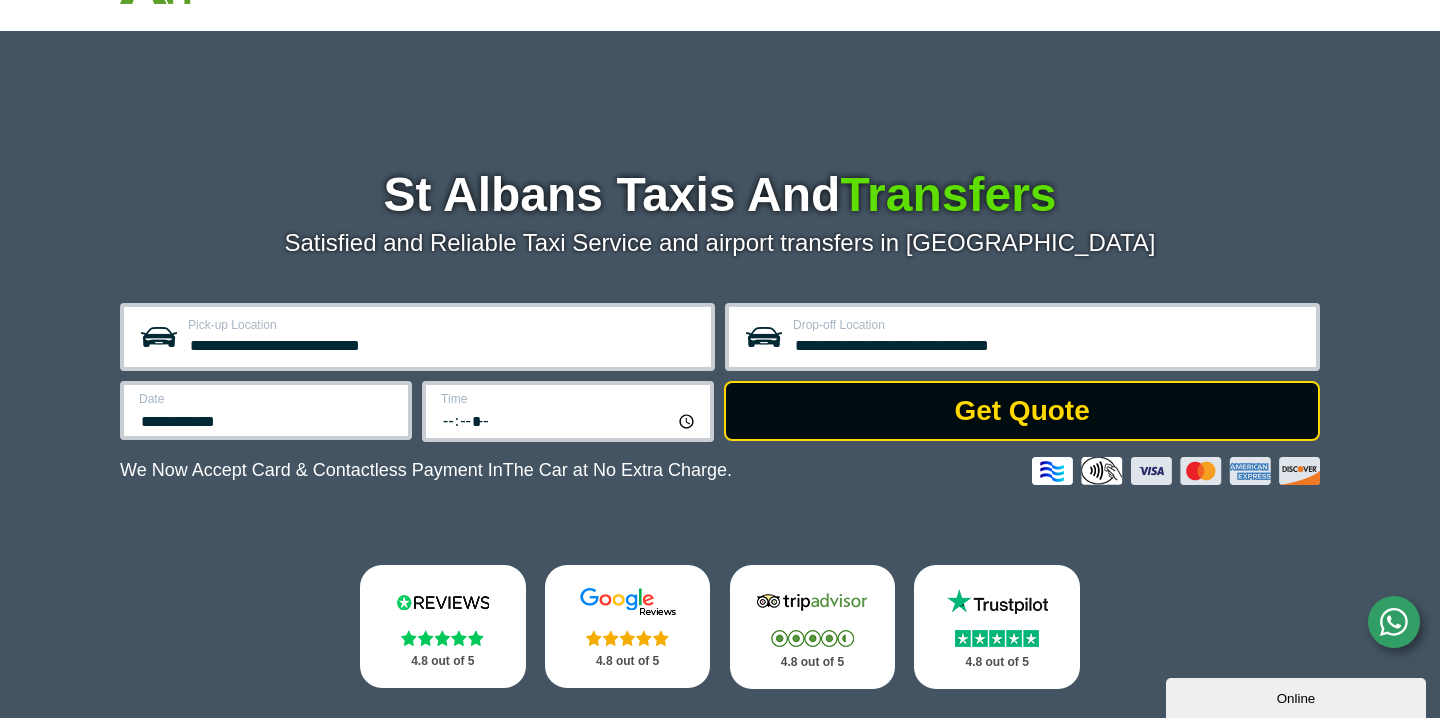 click on "Get Quote" at bounding box center [1022, 411] 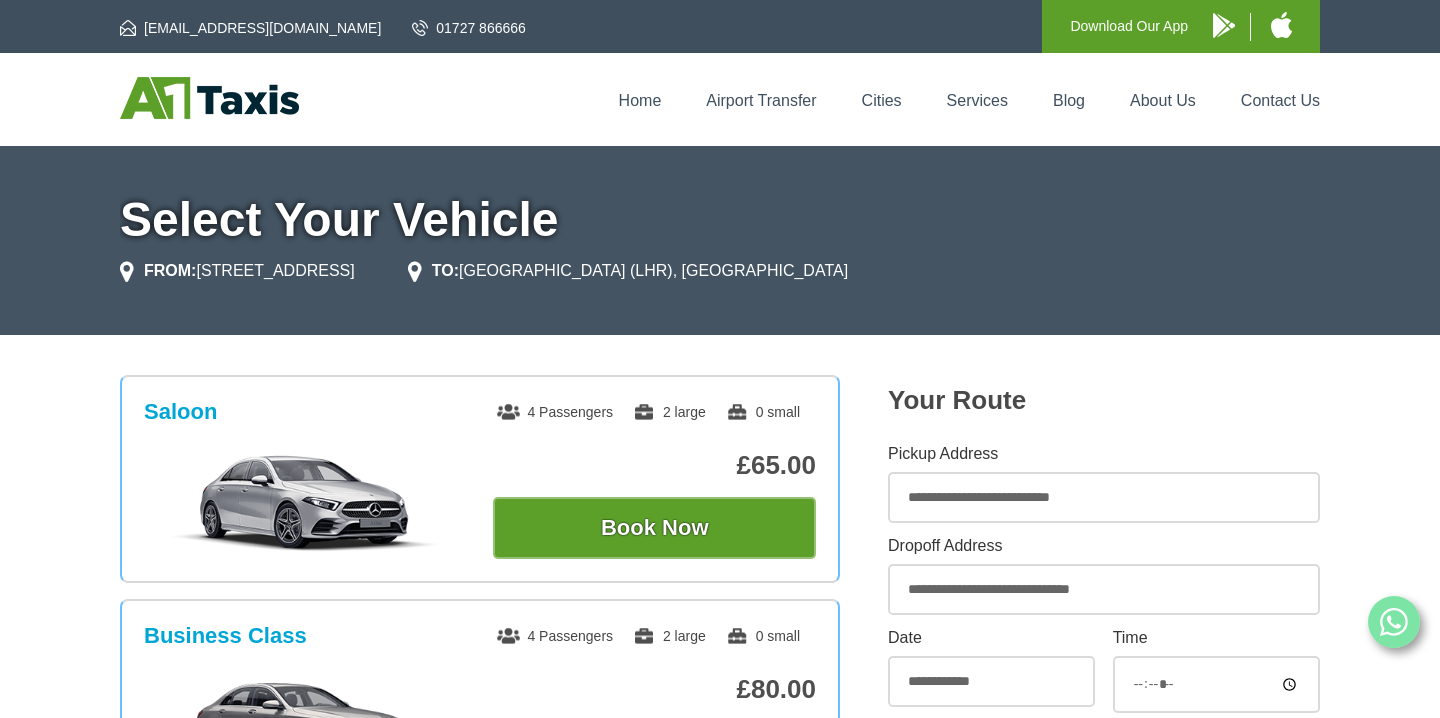 scroll, scrollTop: 0, scrollLeft: 0, axis: both 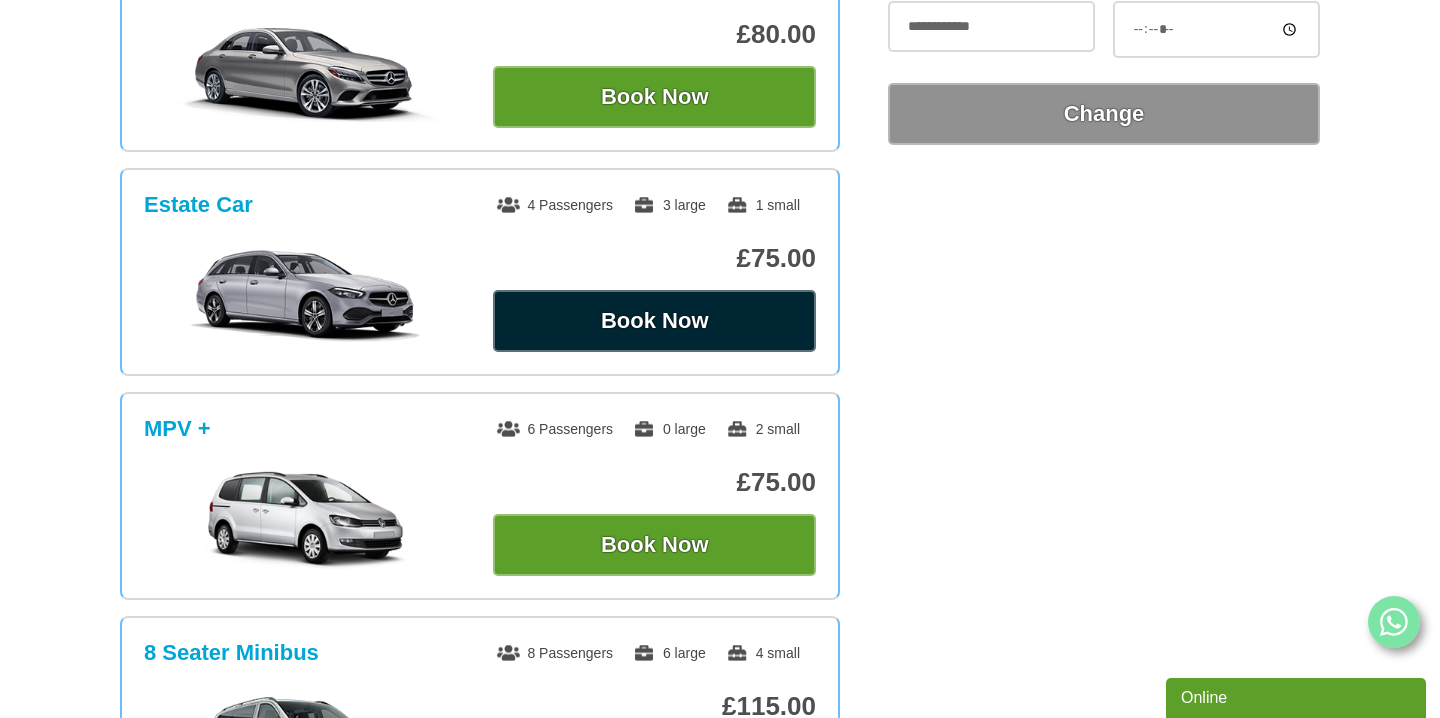 click on "Book Now" at bounding box center [654, 321] 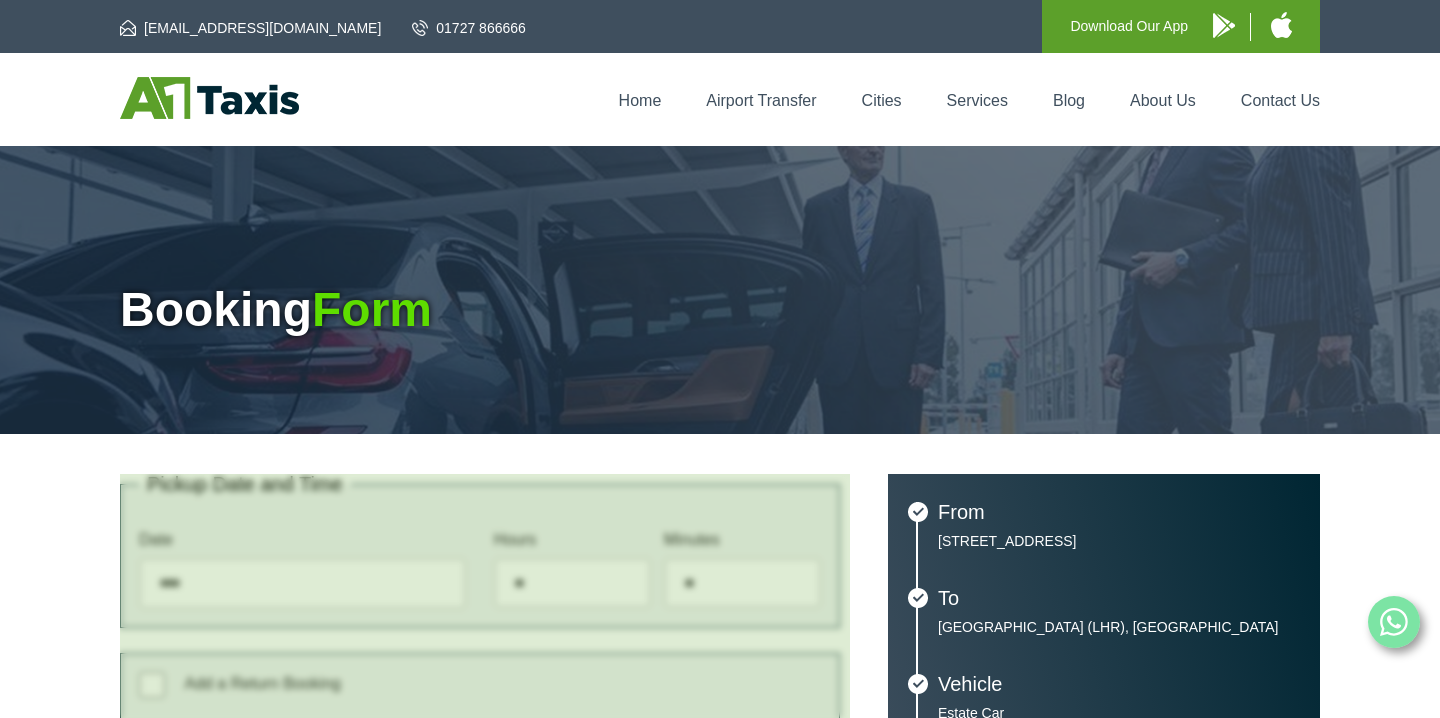 type on "**********" 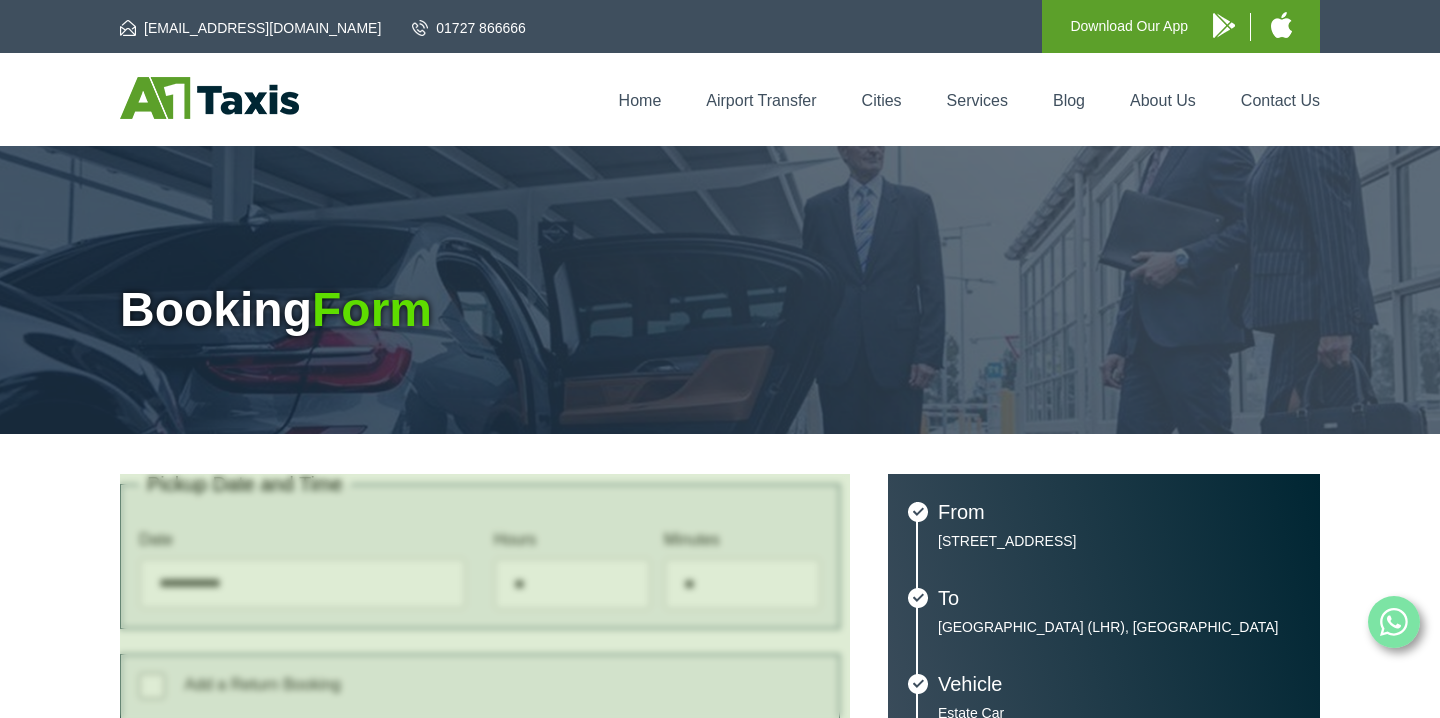 scroll, scrollTop: 0, scrollLeft: 0, axis: both 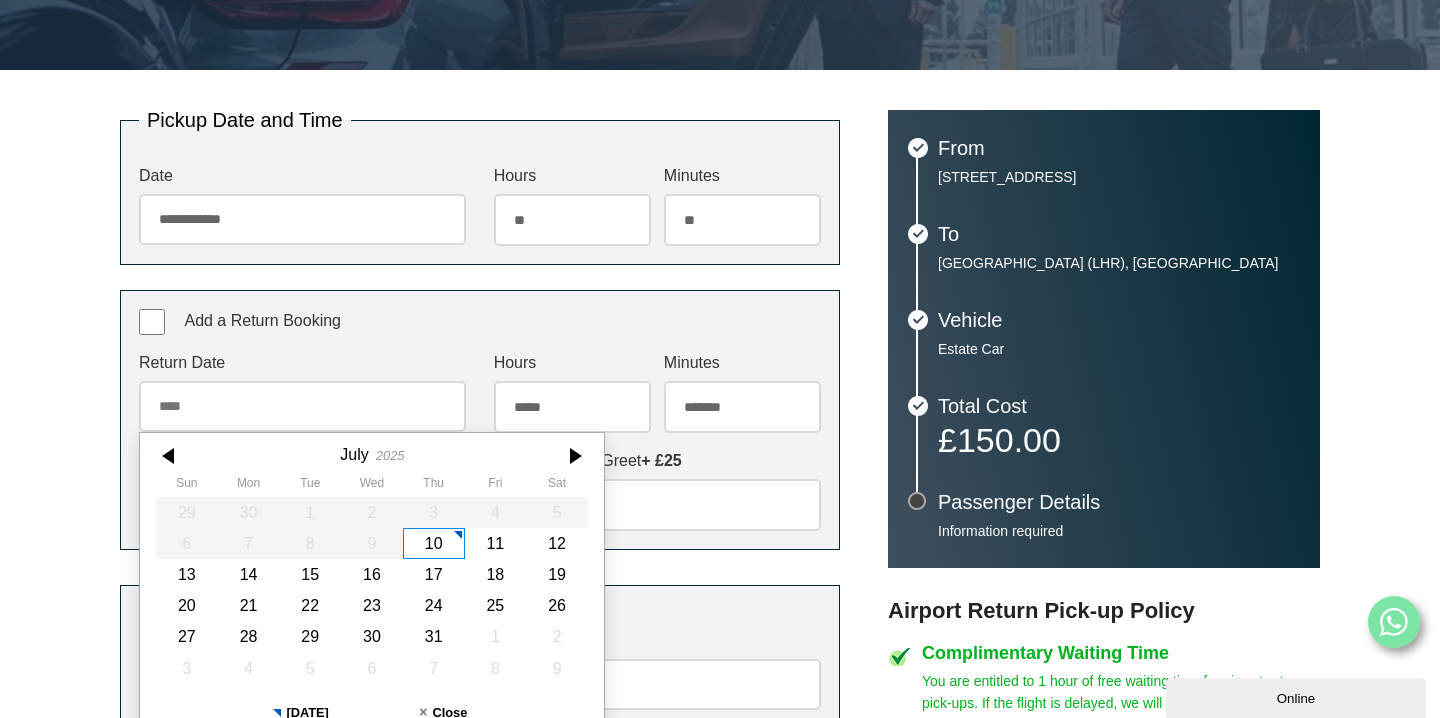 click on "Return Date
July 2025     Sun Mon Tue Wed Thu Fri Sat 29 30 1 2 3 4 5 6 7 8 9 10 11 12 13 14 15 16 17 18 19 20 21 22 23 24 25 26 27 28 29 30 31 1 2 3 4 5 6 7 8 9 Today Close" at bounding box center [302, 393] 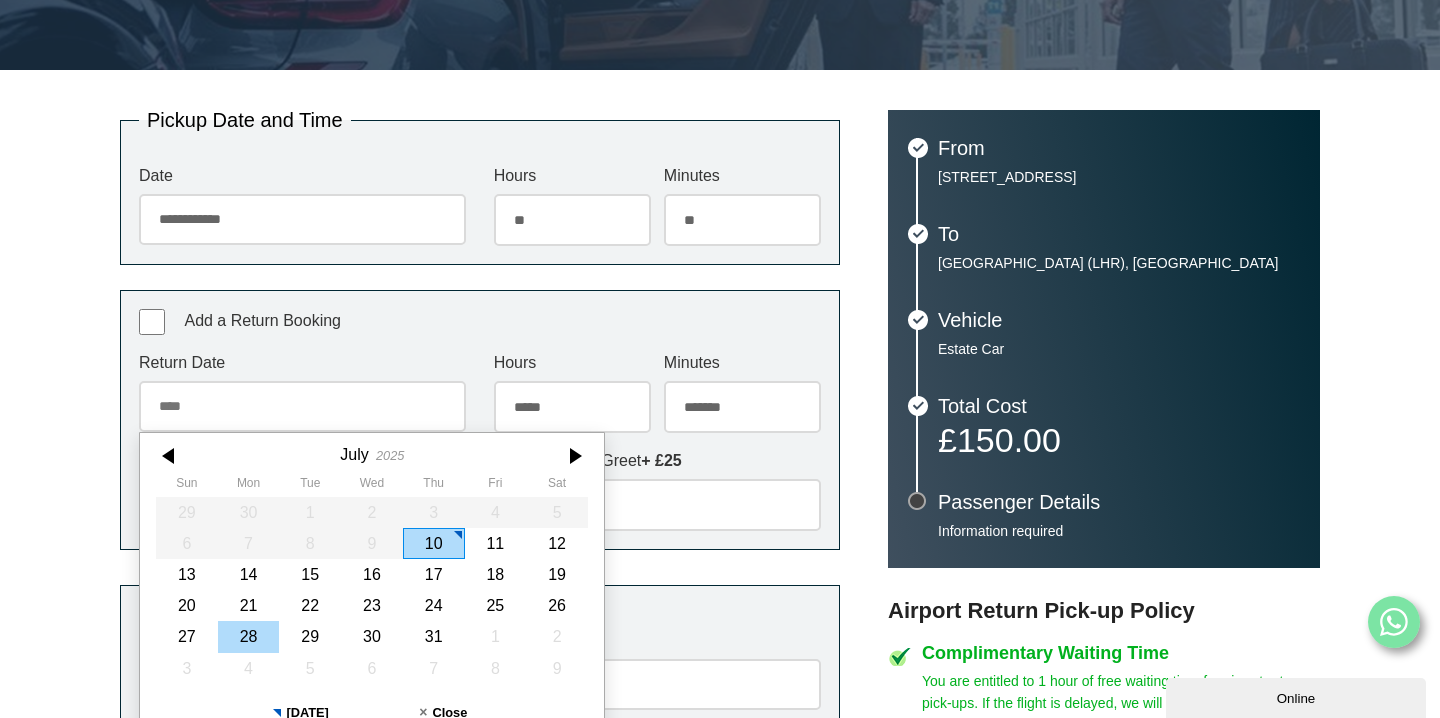 click on "28" at bounding box center (249, 636) 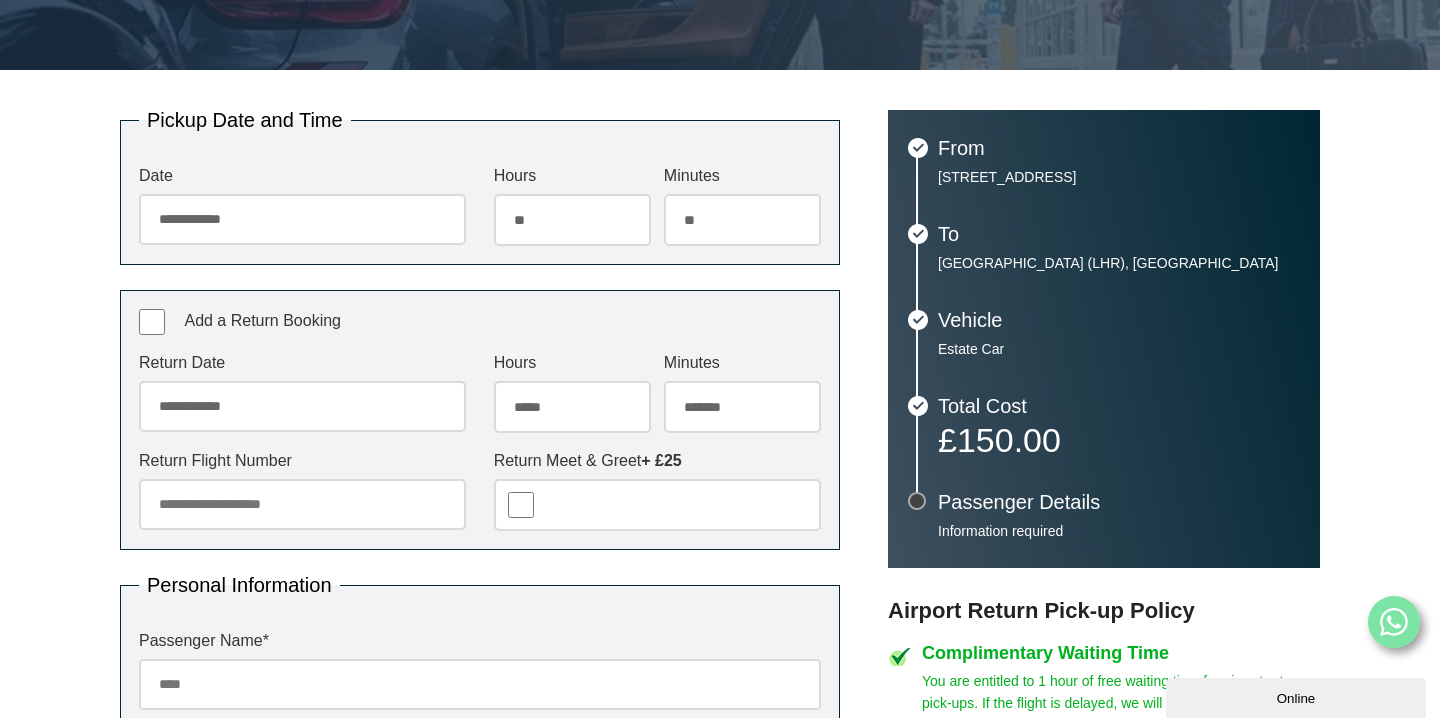 click on "*****
**
**
**
**
**
**
** ** ** ** ** ** ** ** ** ** ** ** ** ** ** ** ** **" at bounding box center (572, 407) 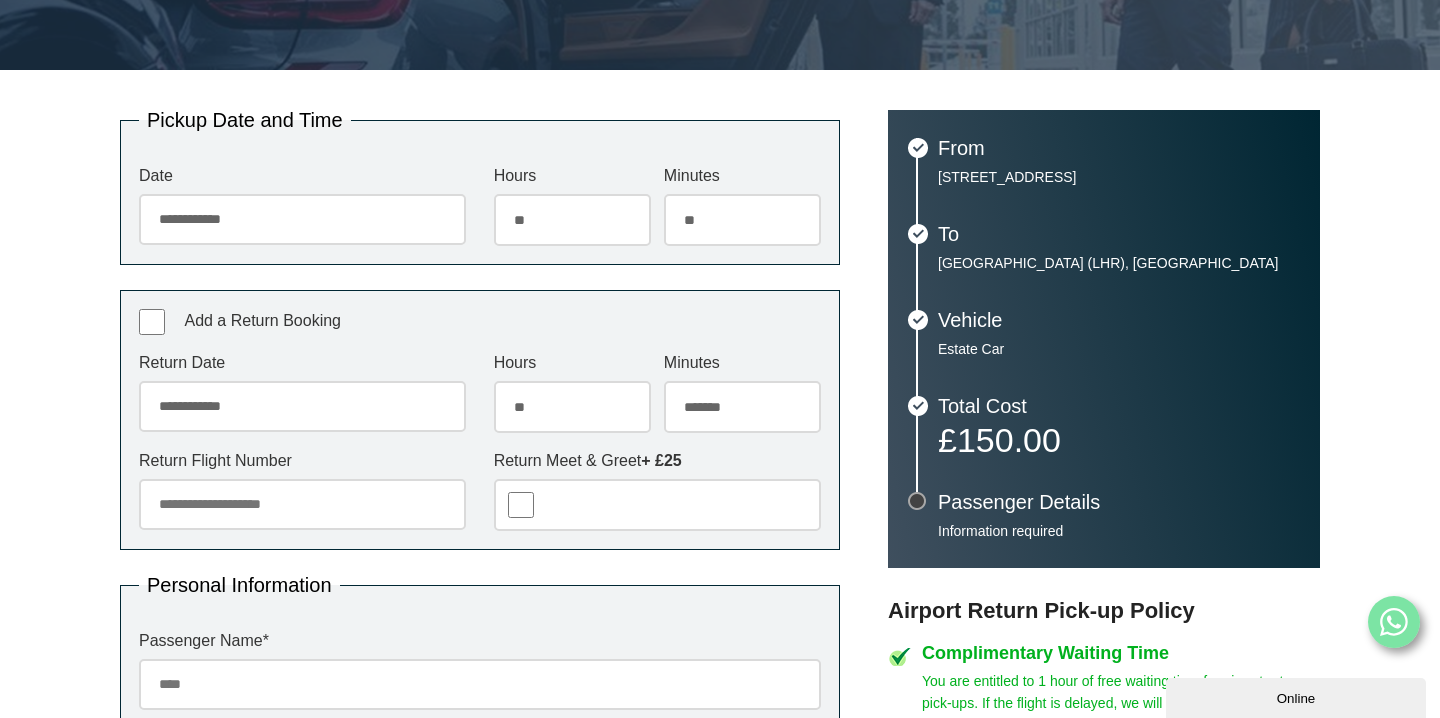 click on "*******
**
**
**
**
**
**
** ** ** ** ** ** ** ** ** ** ** ** ** ** ** ** ** ** ** ** ** ** ** ** ** ** **" at bounding box center (742, 407) 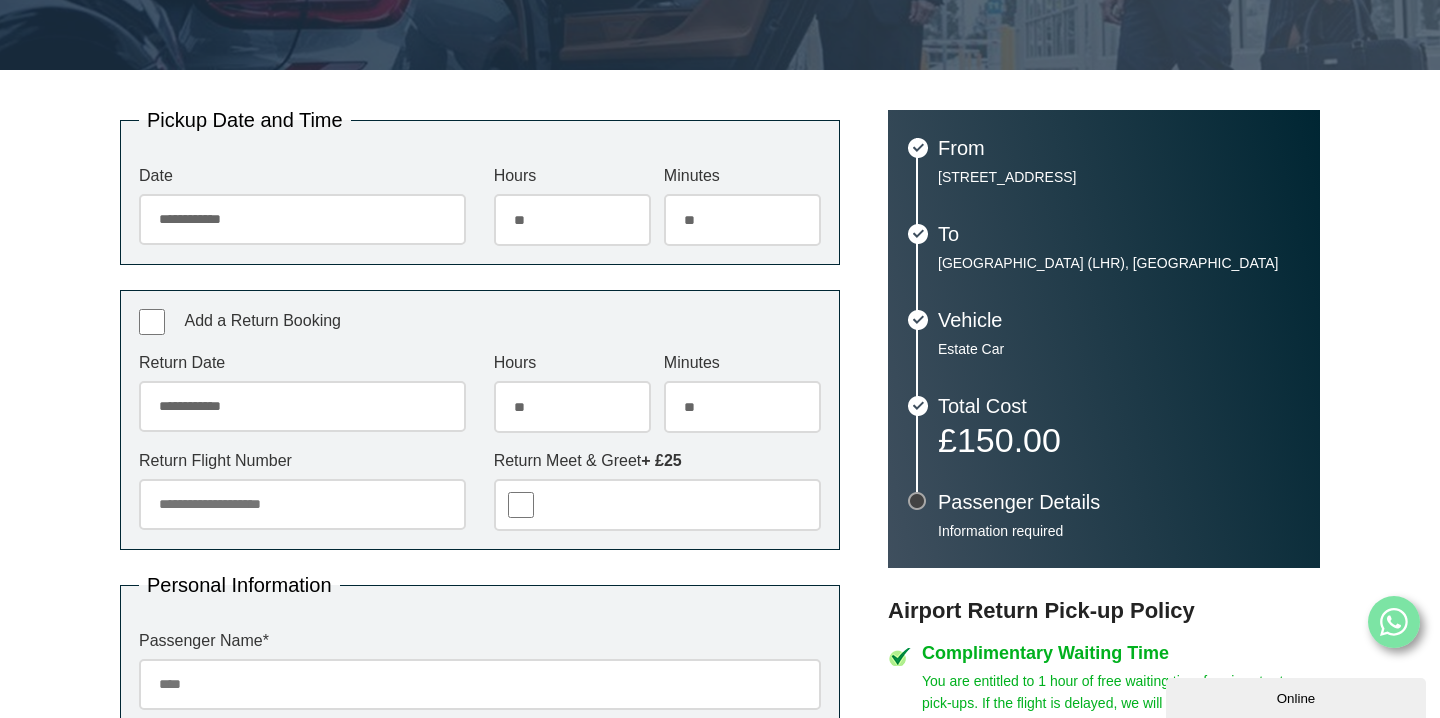 click on "Return Flight Number" at bounding box center [302, 504] 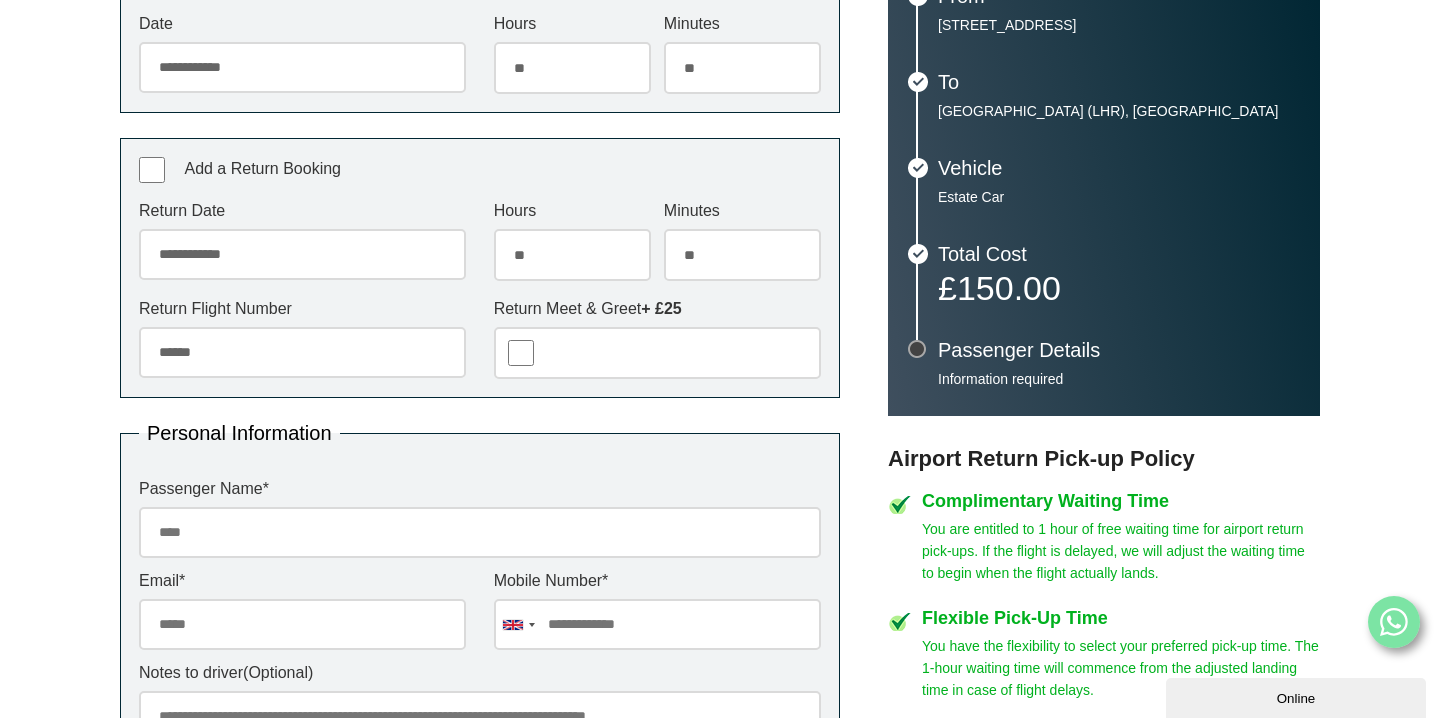 scroll, scrollTop: 519, scrollLeft: 0, axis: vertical 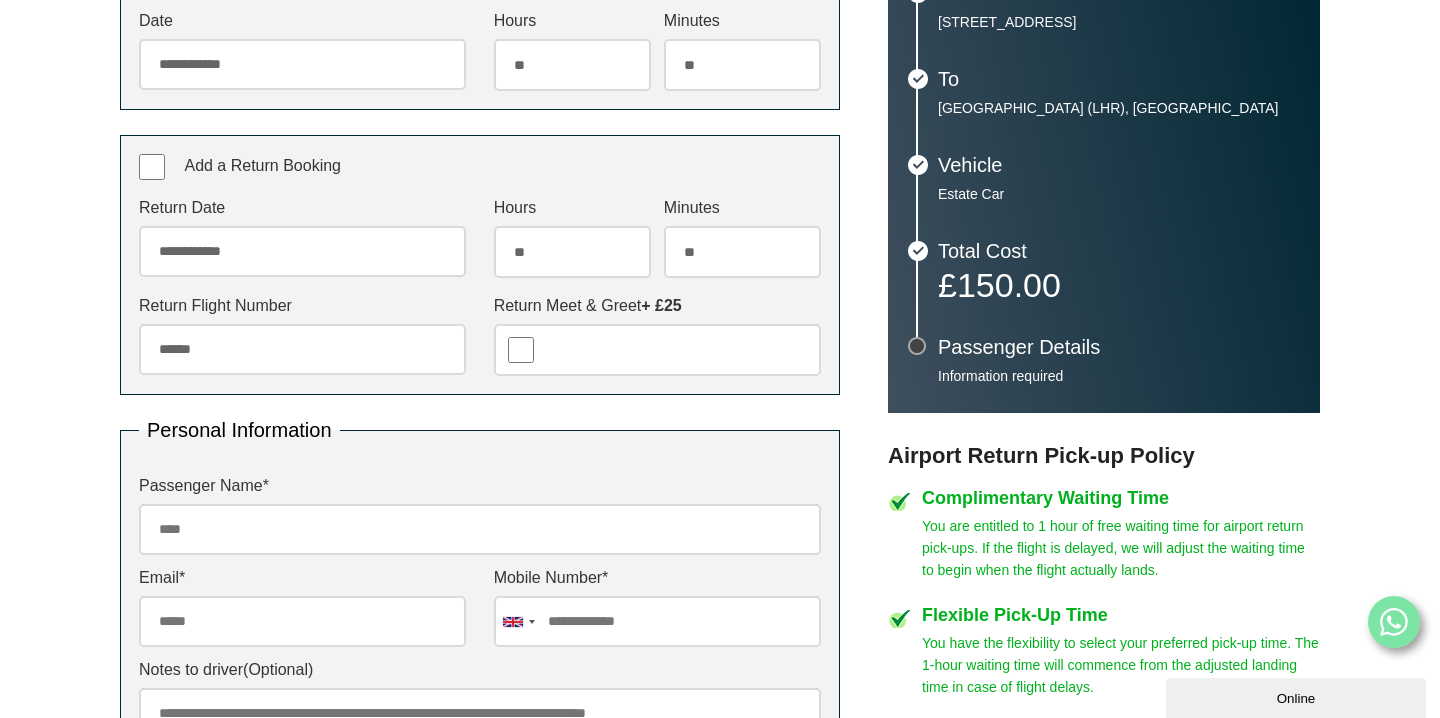 type on "******" 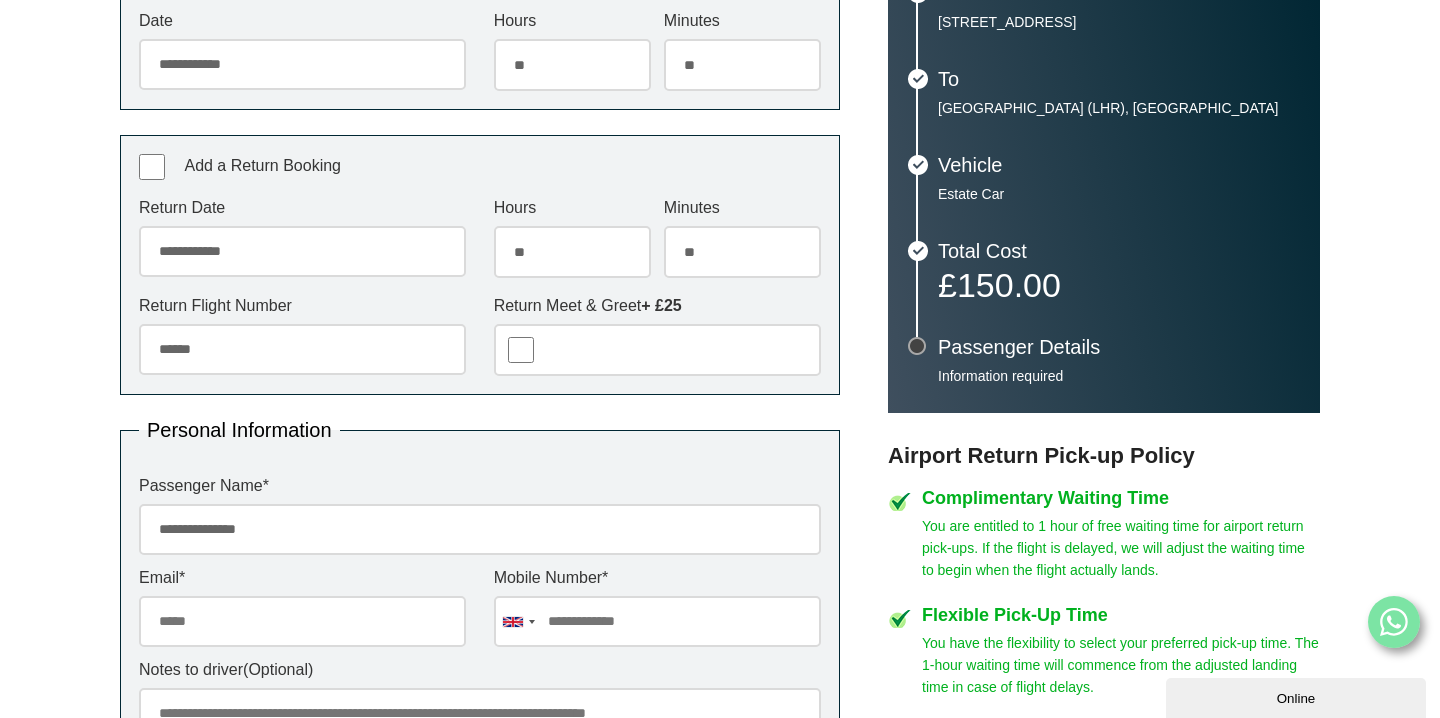 type on "**********" 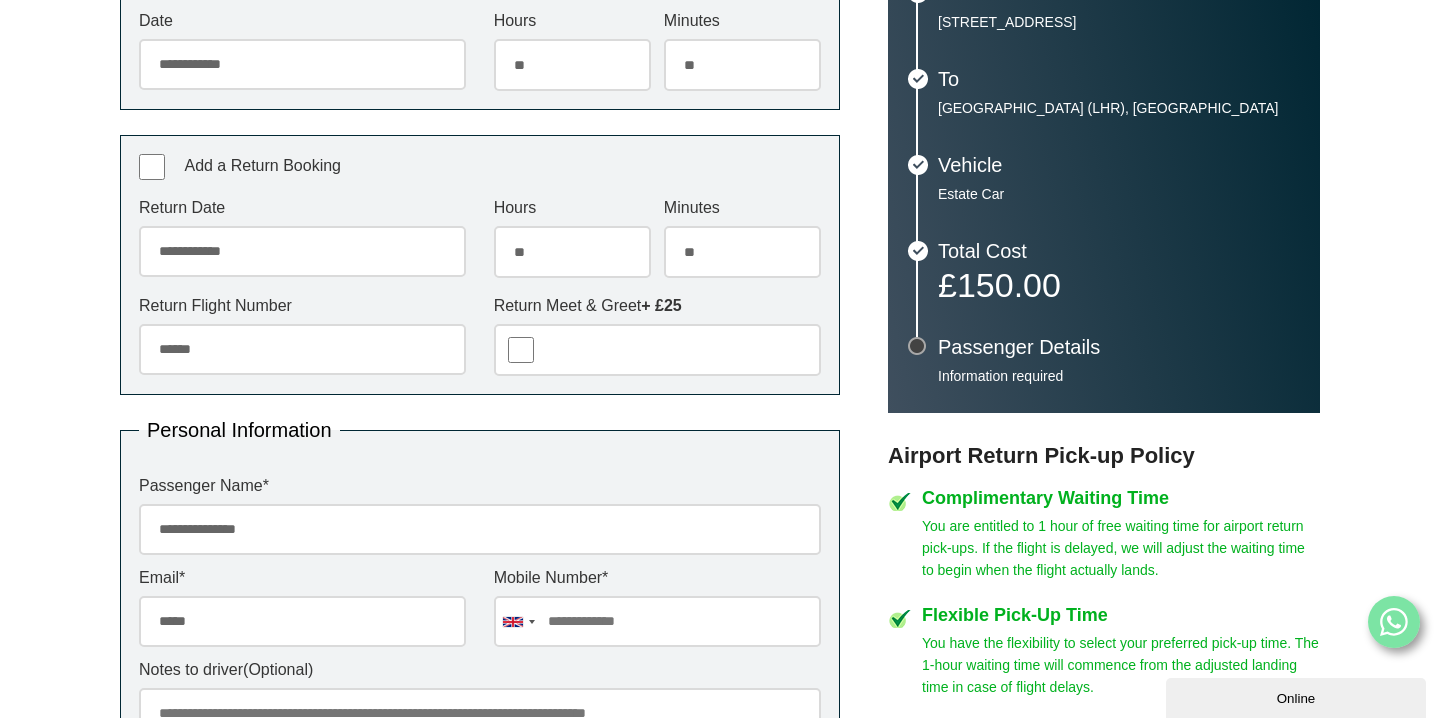 type on "**********" 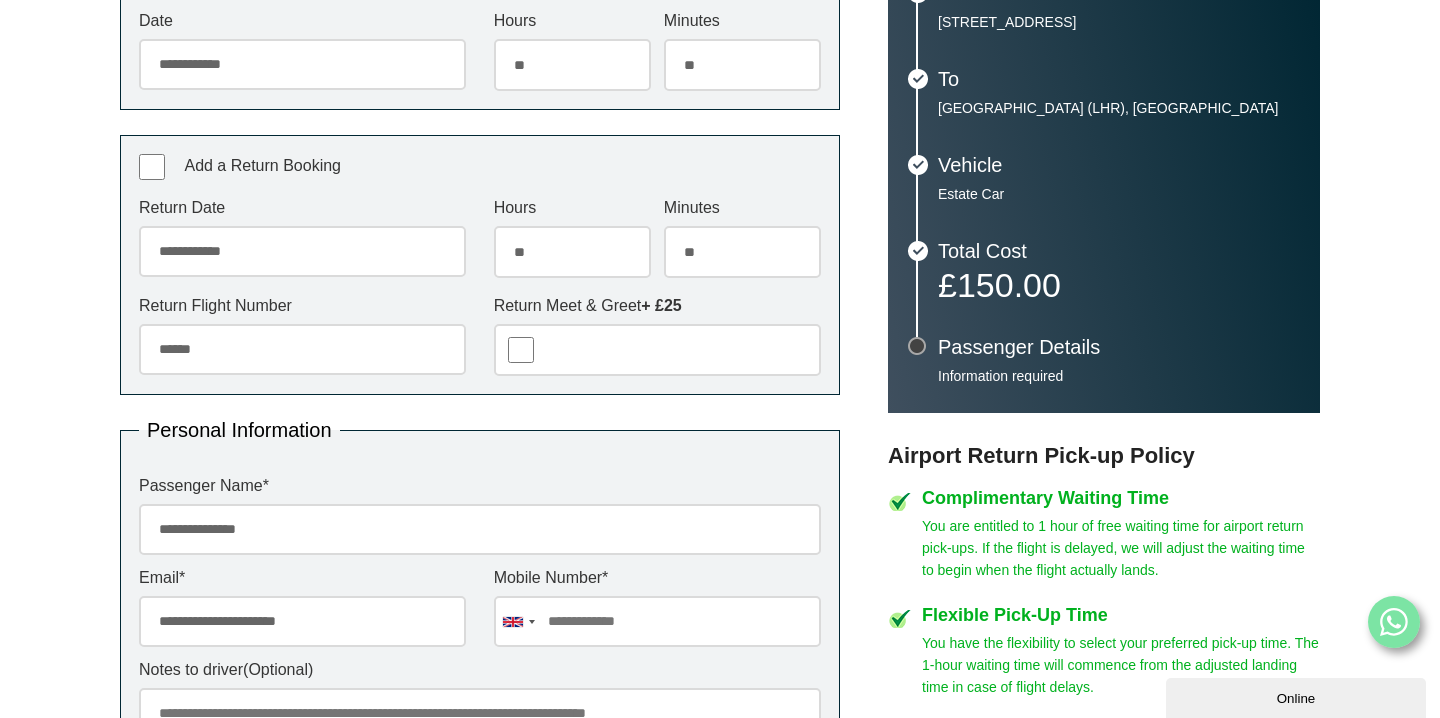 click at bounding box center [657, 621] 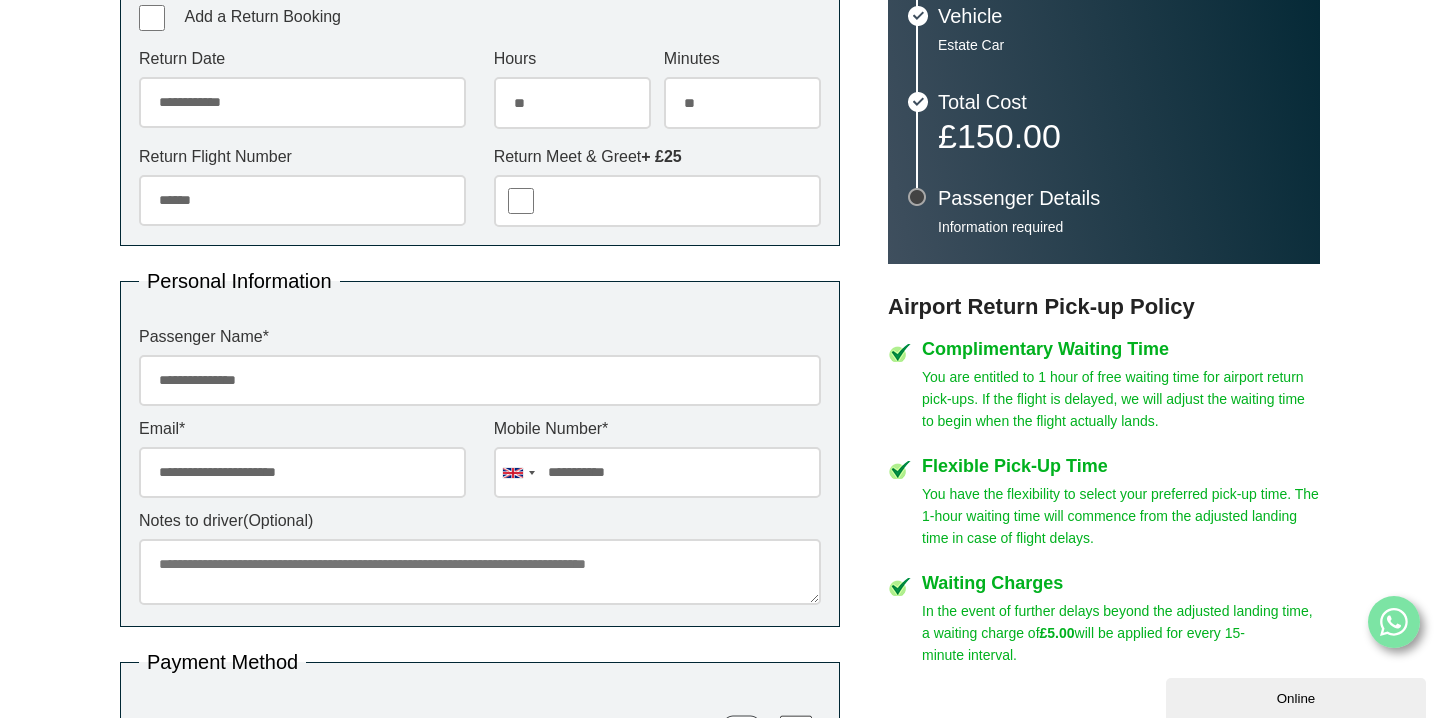 scroll, scrollTop: 681, scrollLeft: 0, axis: vertical 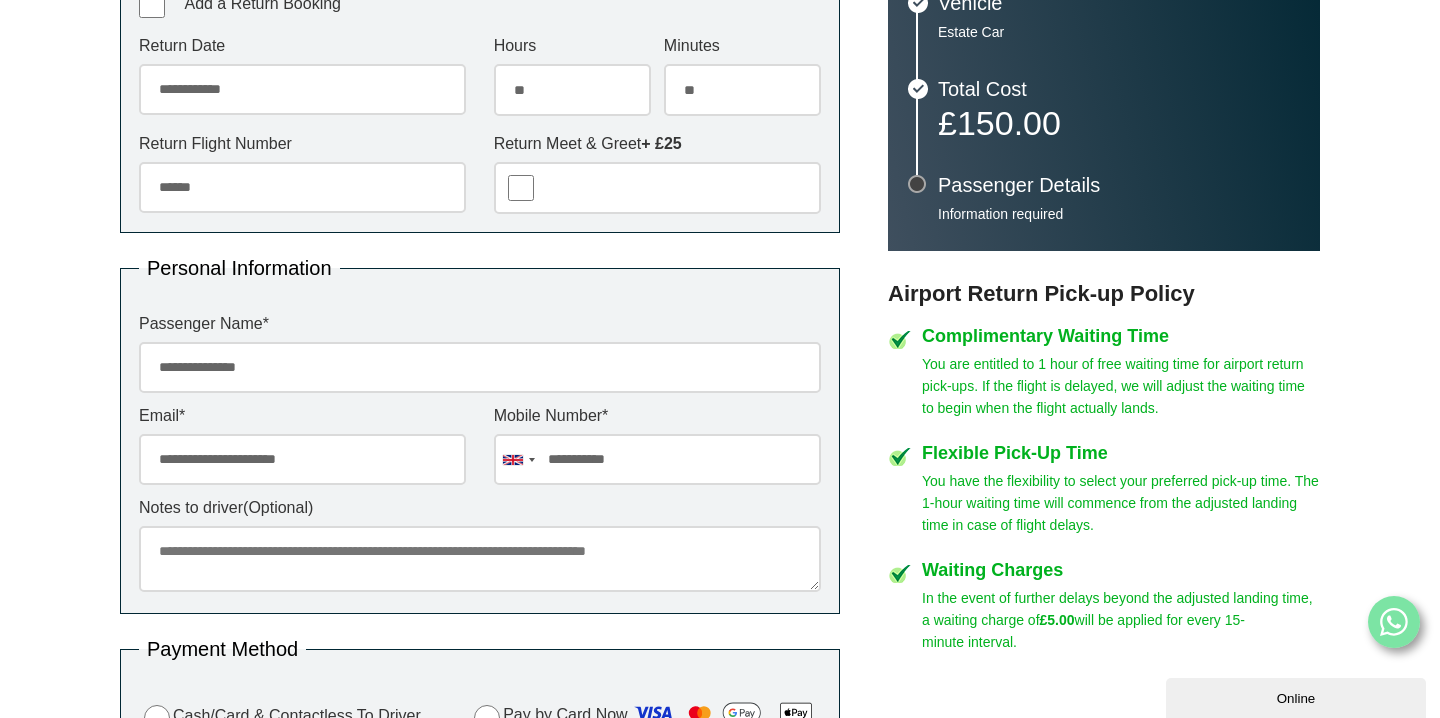 type on "**********" 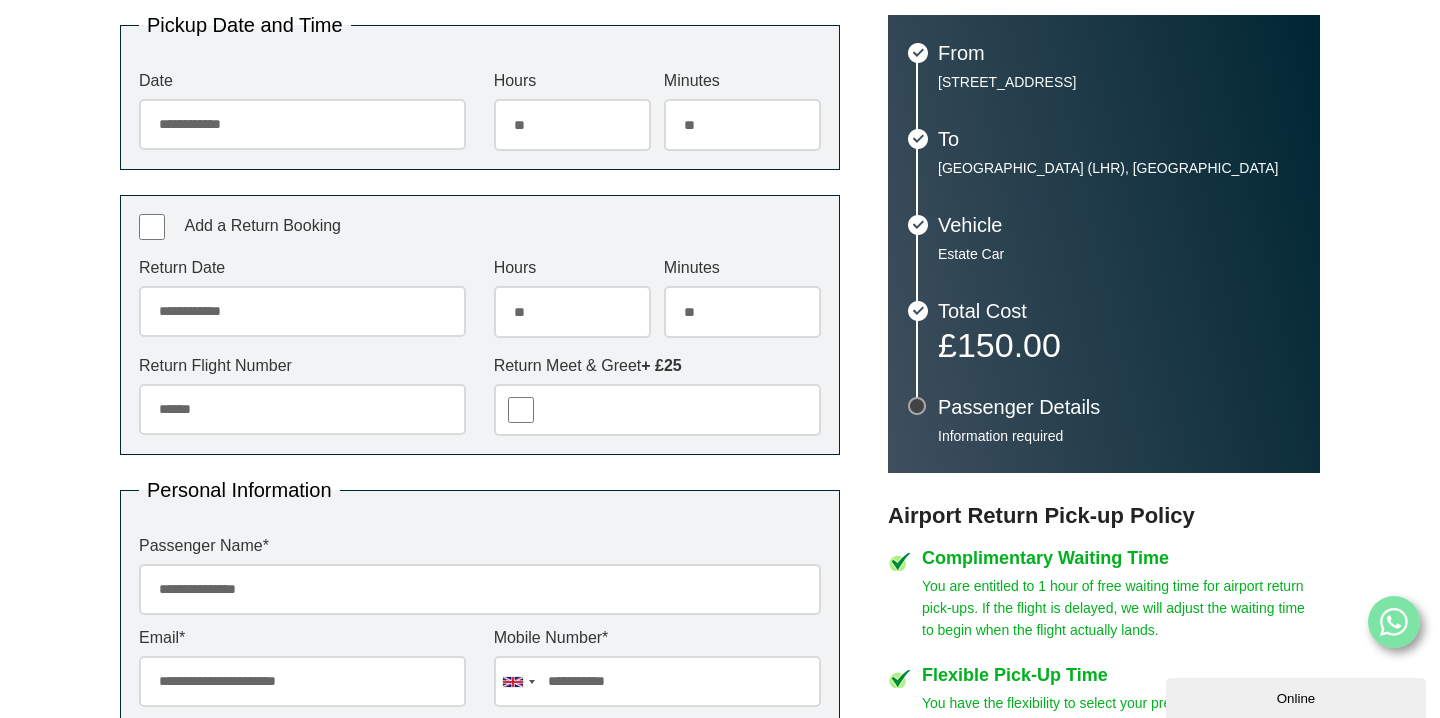 scroll, scrollTop: 441, scrollLeft: 0, axis: vertical 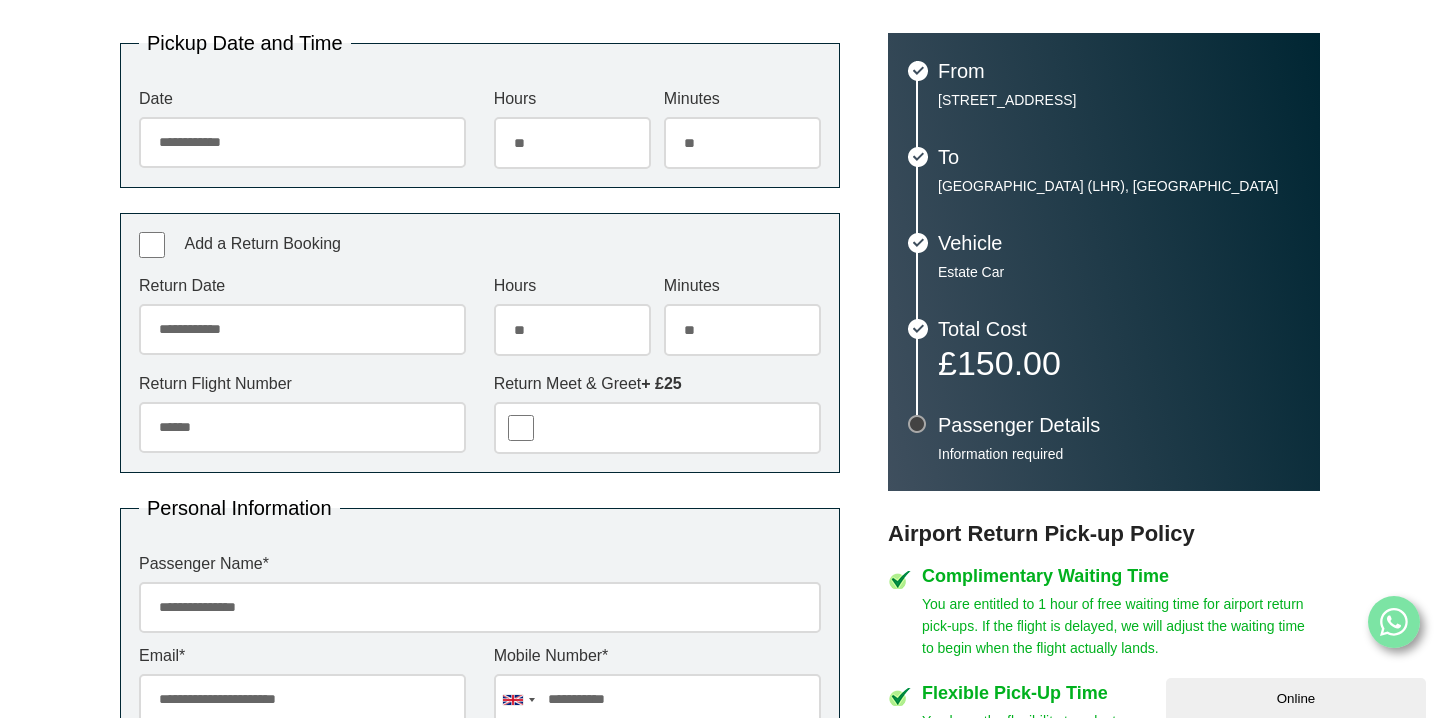 click on "*****
**
**
**
**
**
**
** ** ** ** ** ** ** ** ** ** ** ** ** ** ** ** ** **" at bounding box center [572, 330] 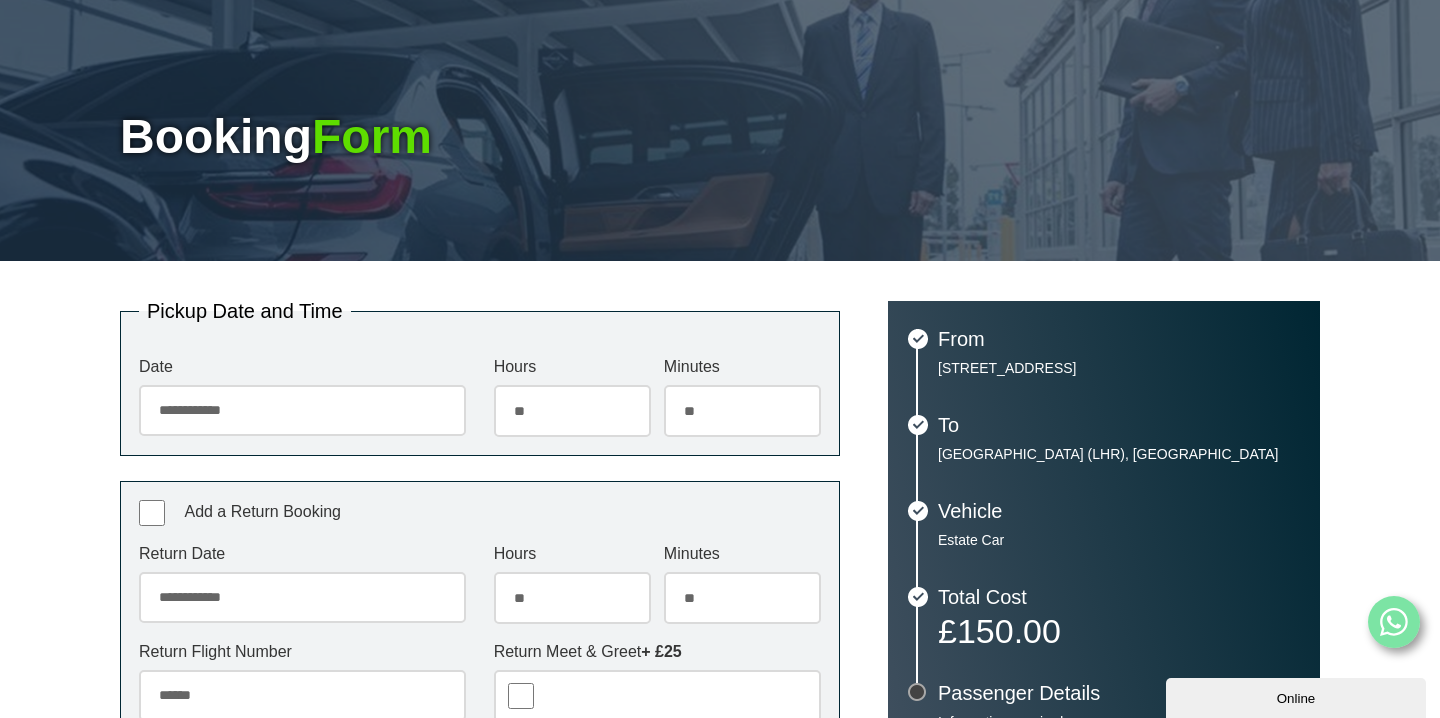 scroll, scrollTop: 119, scrollLeft: 0, axis: vertical 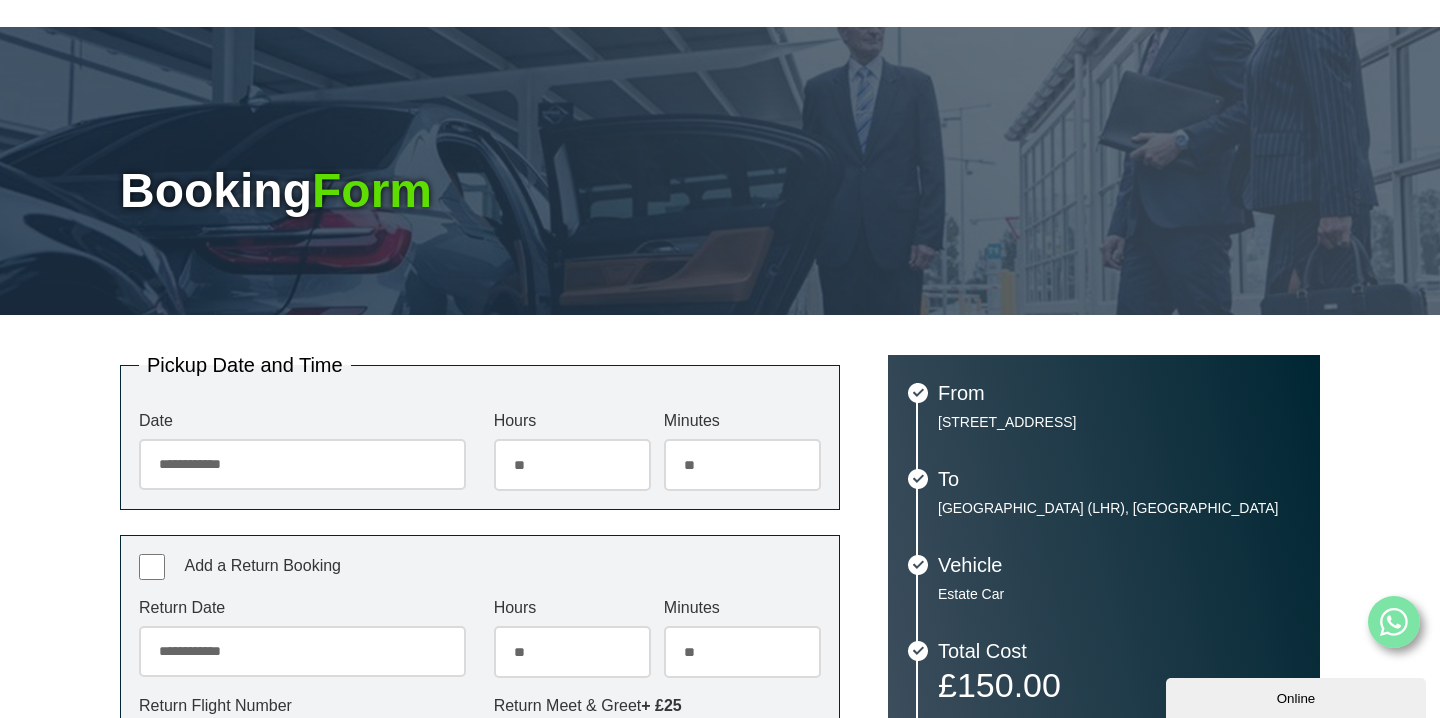 click on "Netherway, St Albans AL3 4NE" at bounding box center (1119, 422) 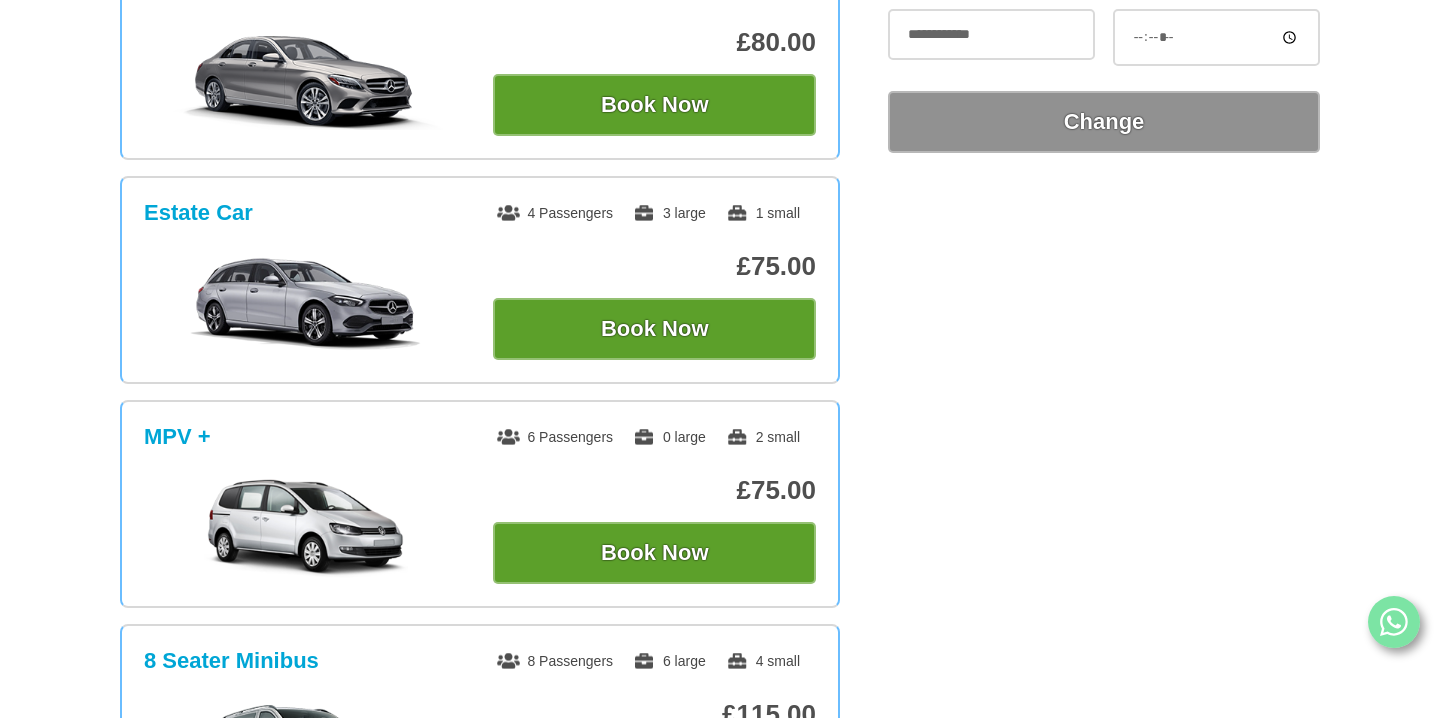 scroll, scrollTop: 0, scrollLeft: 0, axis: both 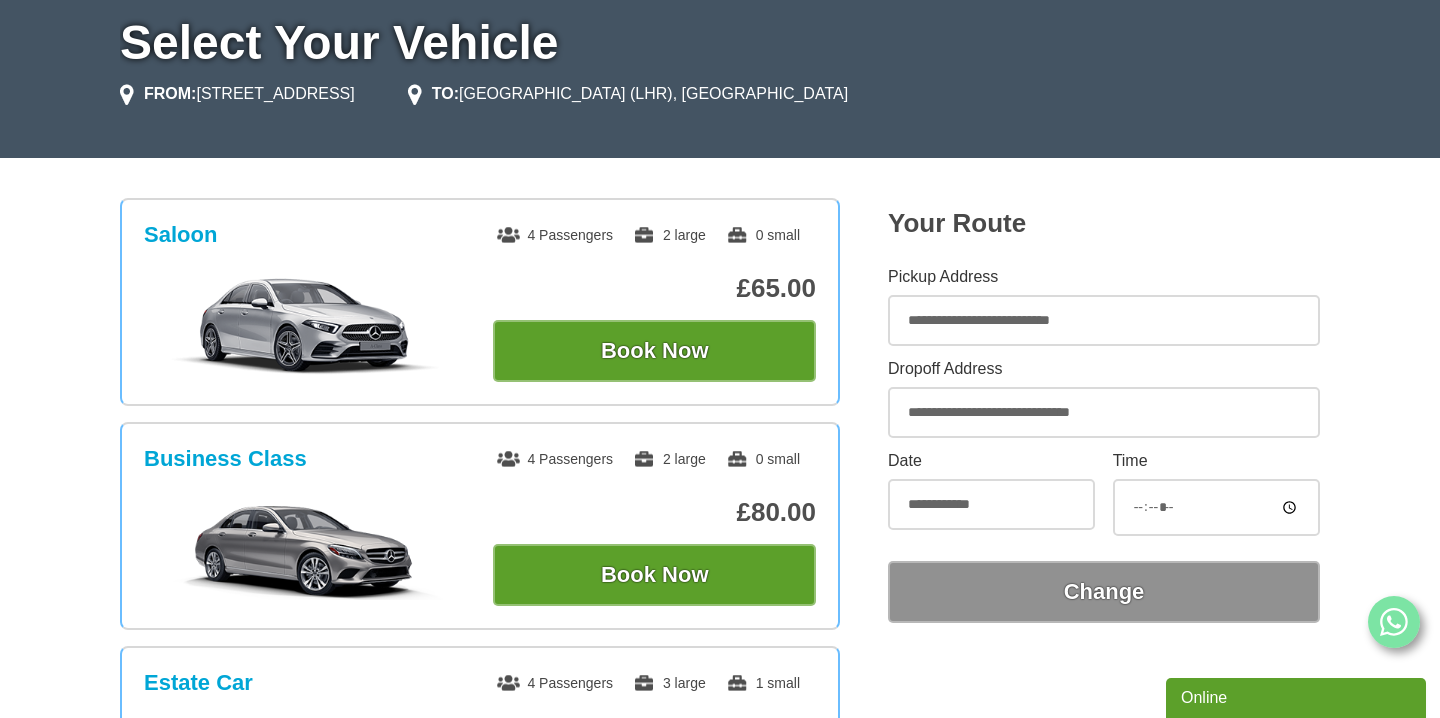 click on "**********" at bounding box center [1104, 320] 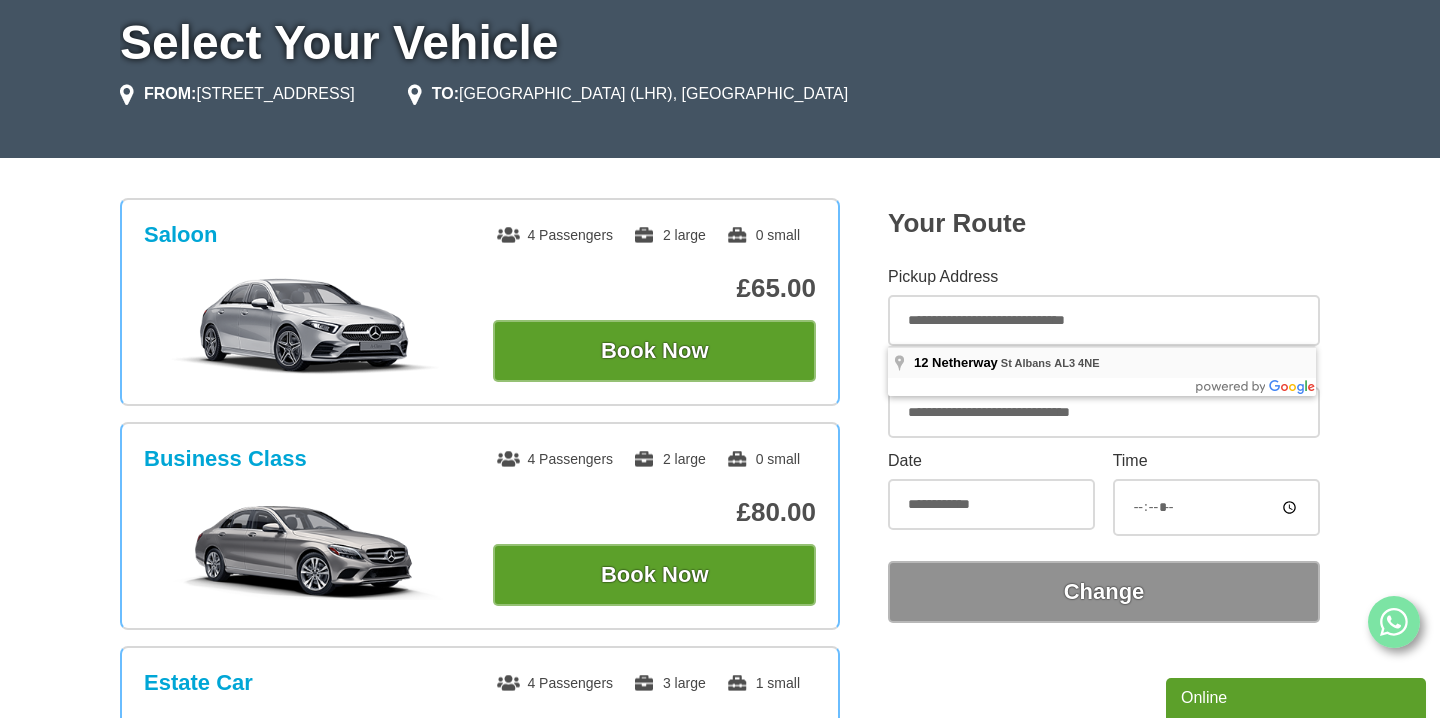 type on "**********" 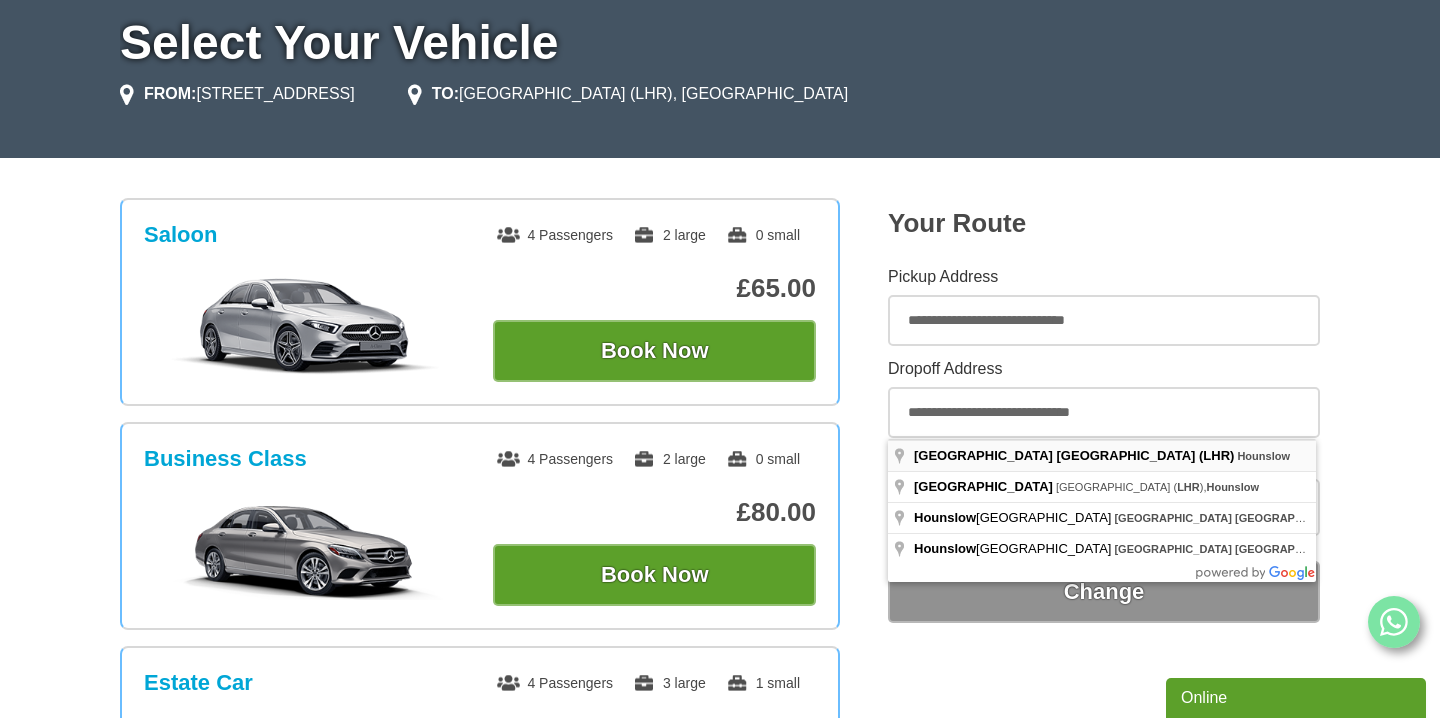 type on "**********" 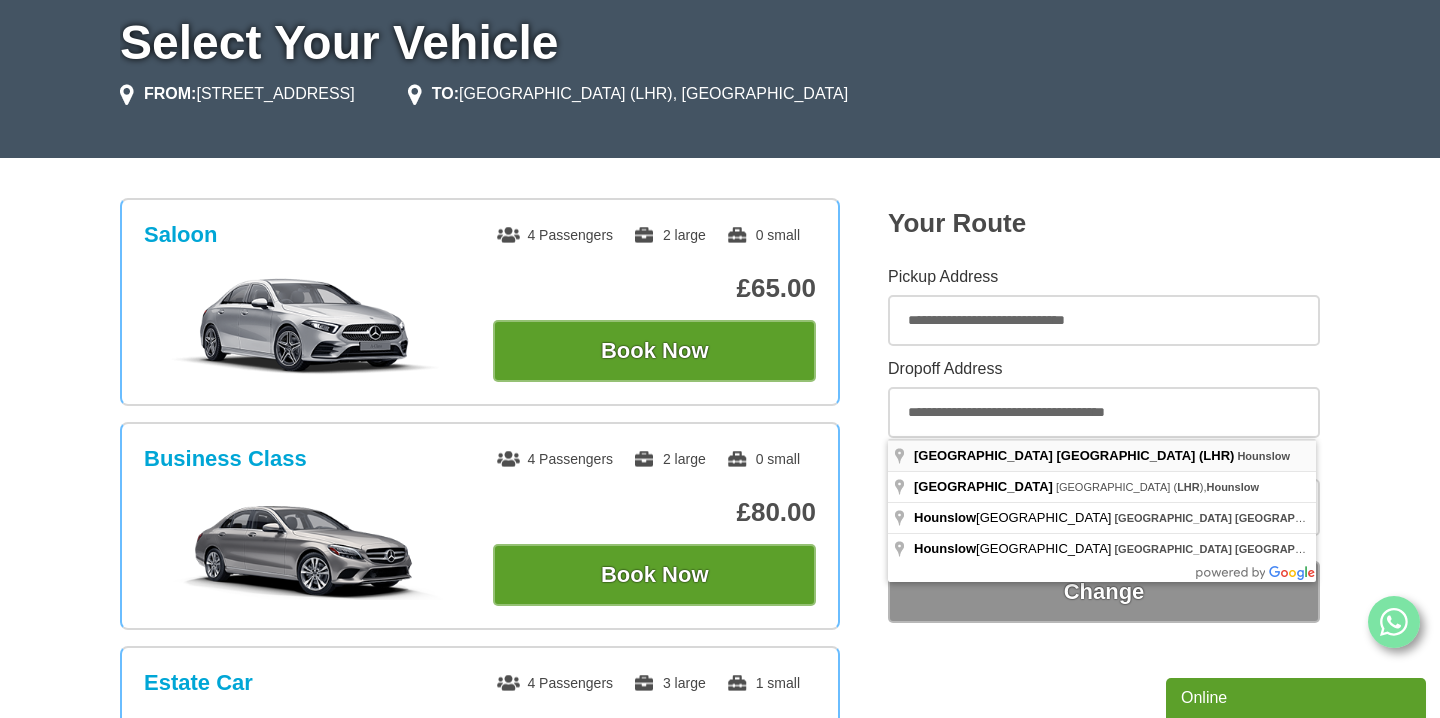 scroll, scrollTop: 276, scrollLeft: 0, axis: vertical 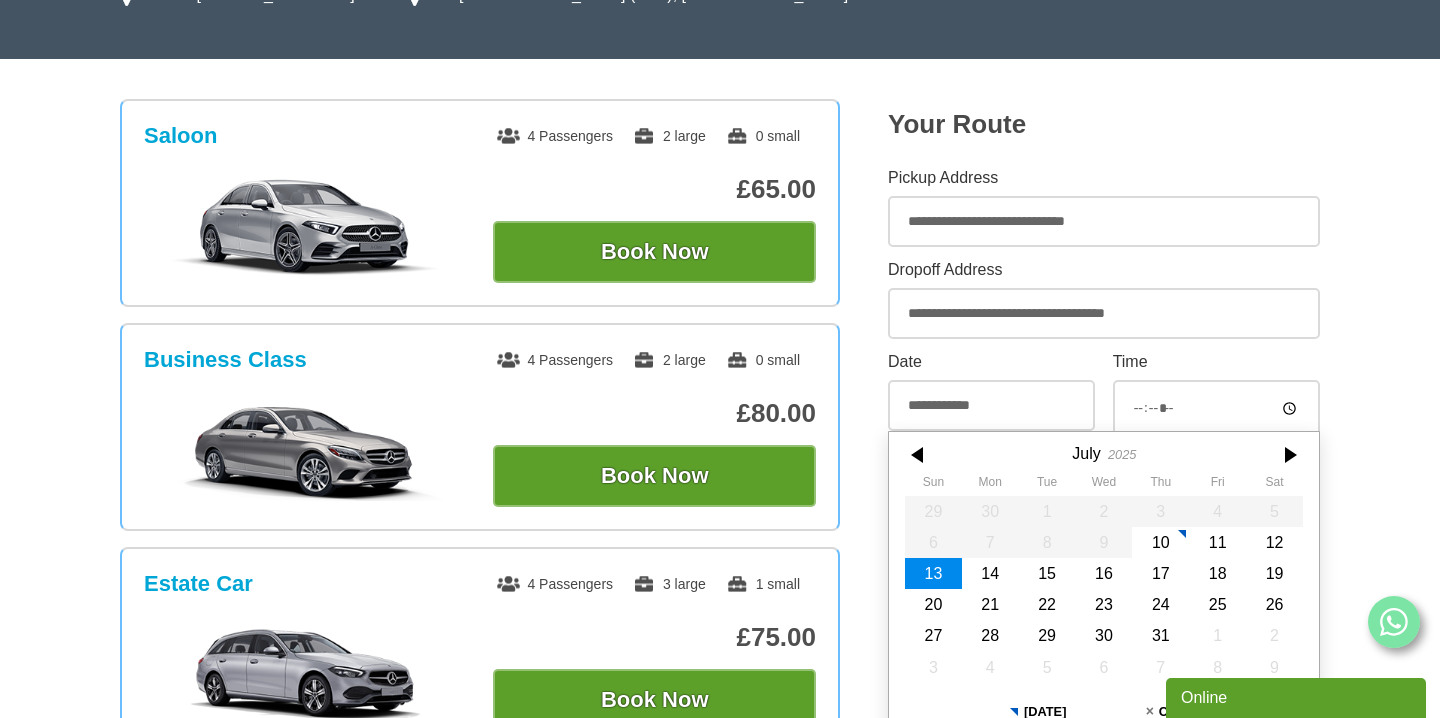 click on "13" at bounding box center (933, 573) 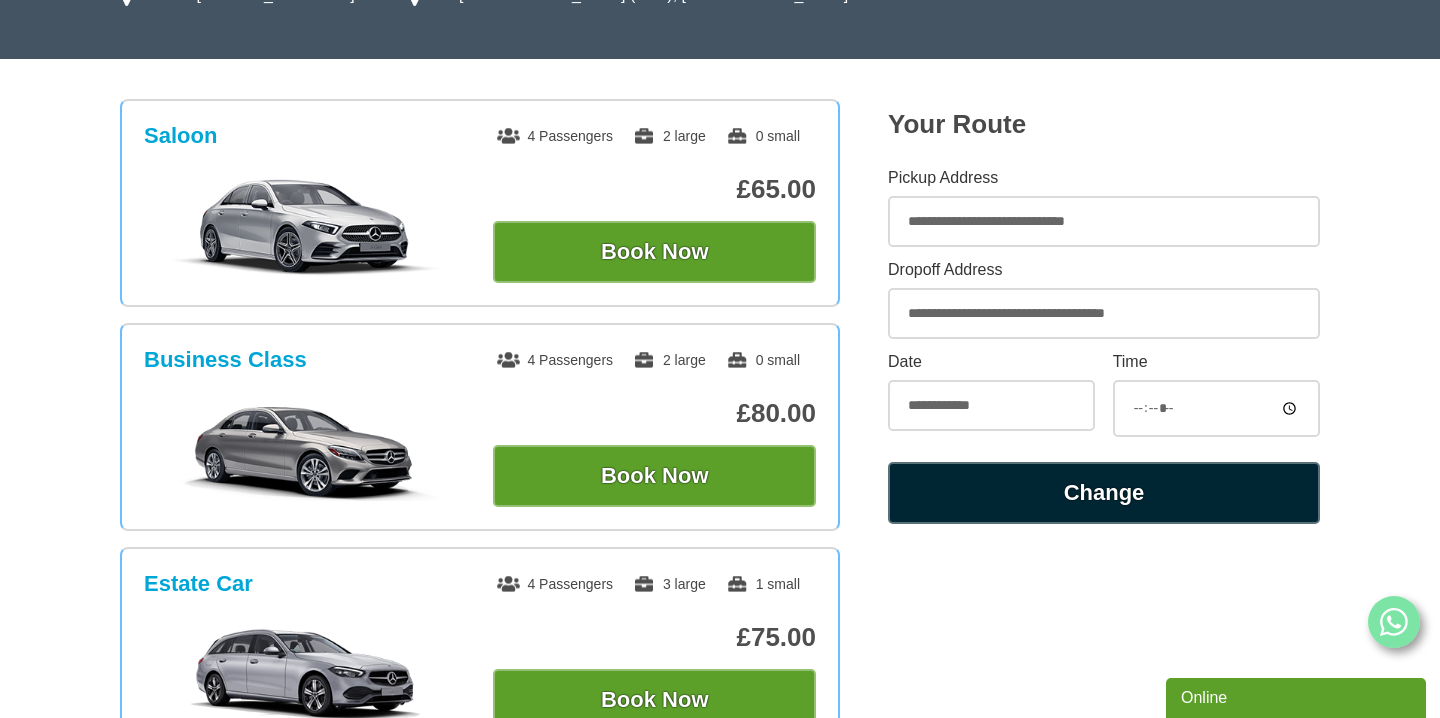 click on "Change" at bounding box center (1104, 493) 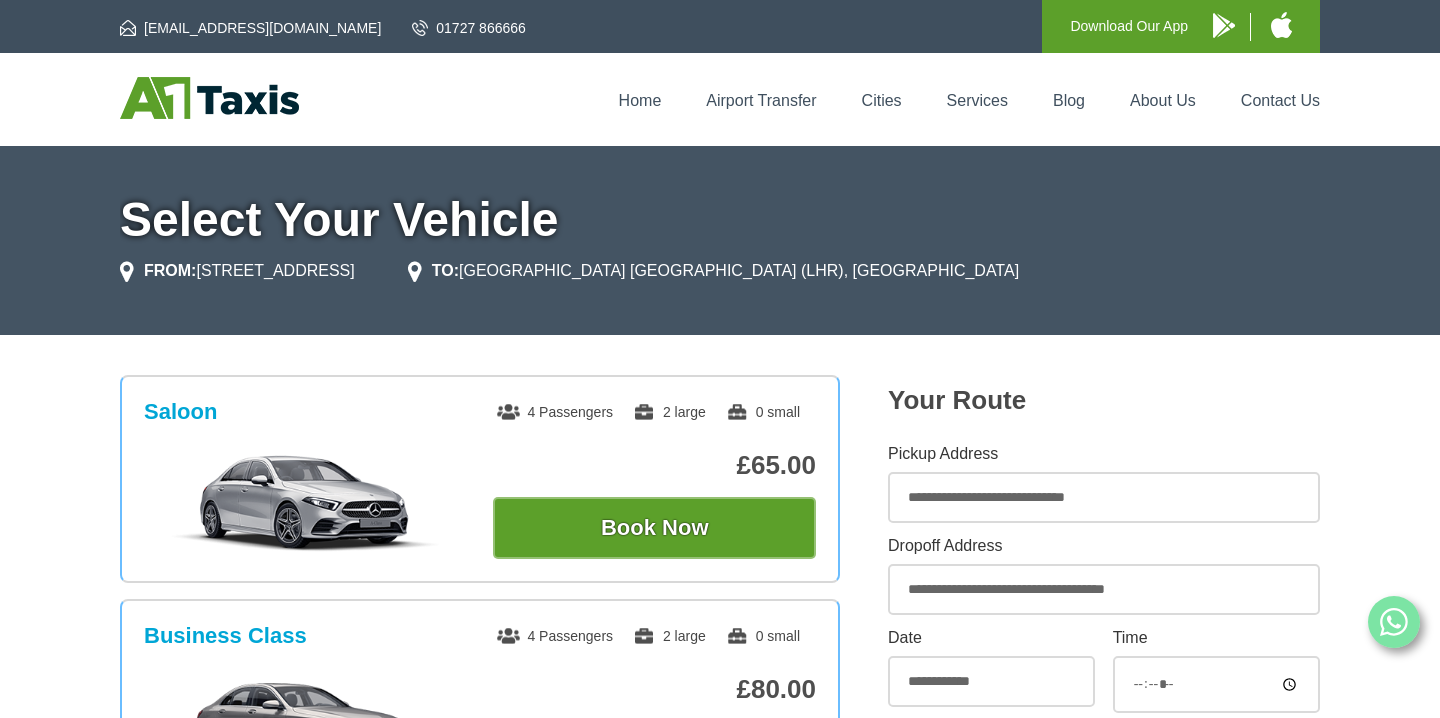 scroll, scrollTop: 0, scrollLeft: 0, axis: both 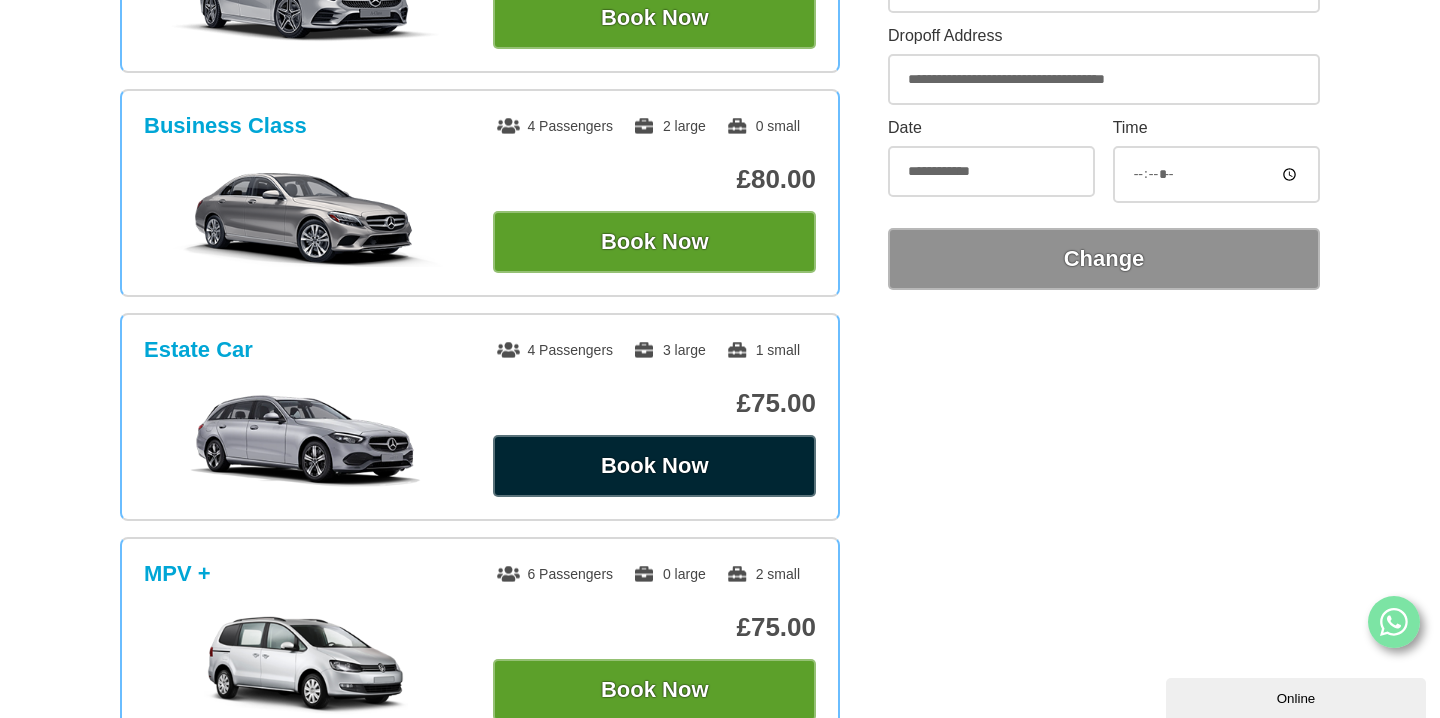 click on "Book Now" at bounding box center [654, 466] 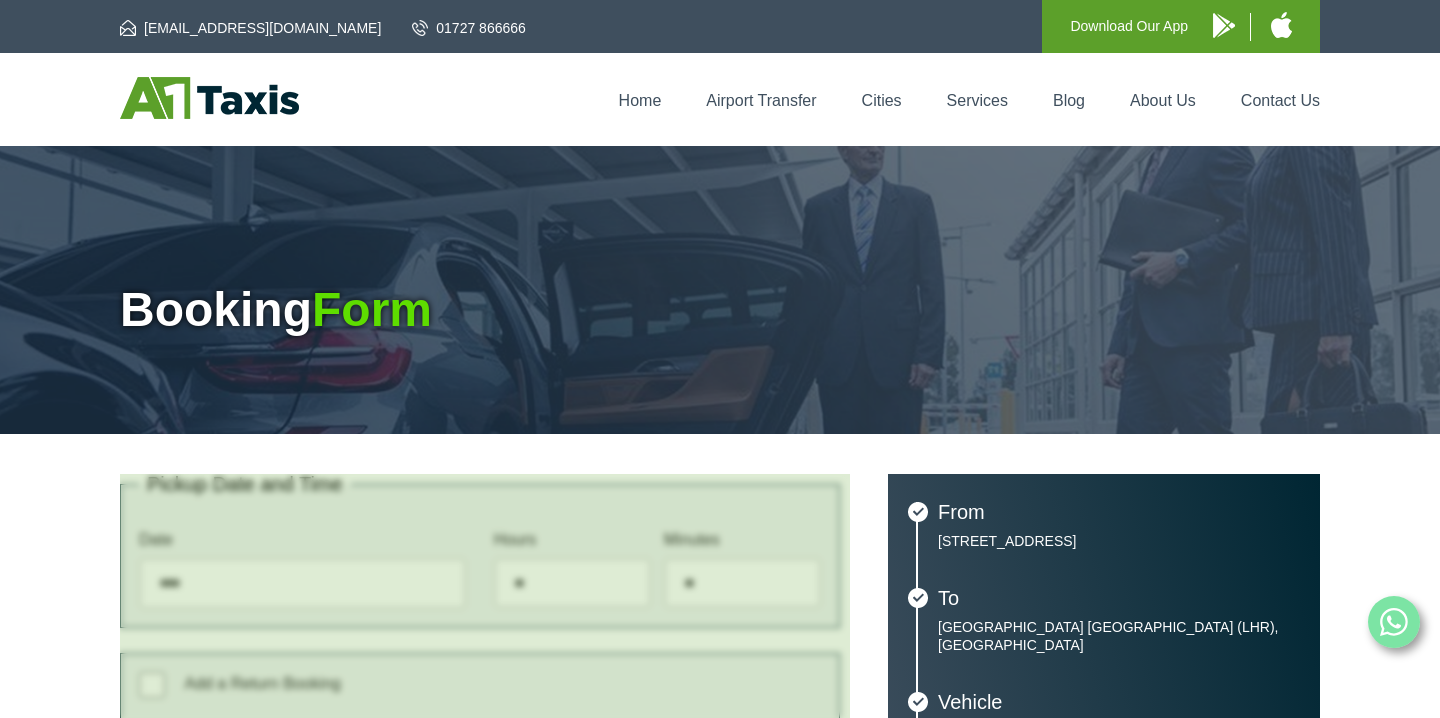 type on "**********" 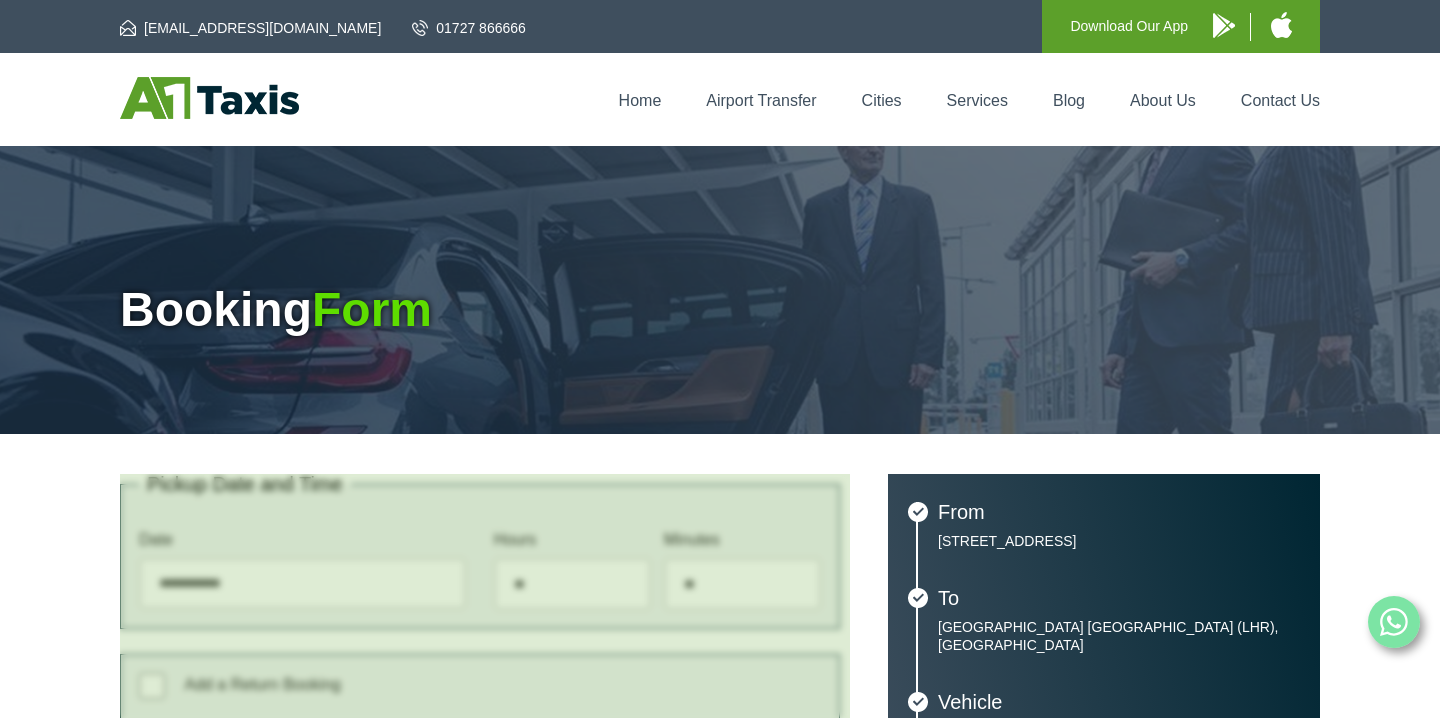scroll, scrollTop: 0, scrollLeft: 0, axis: both 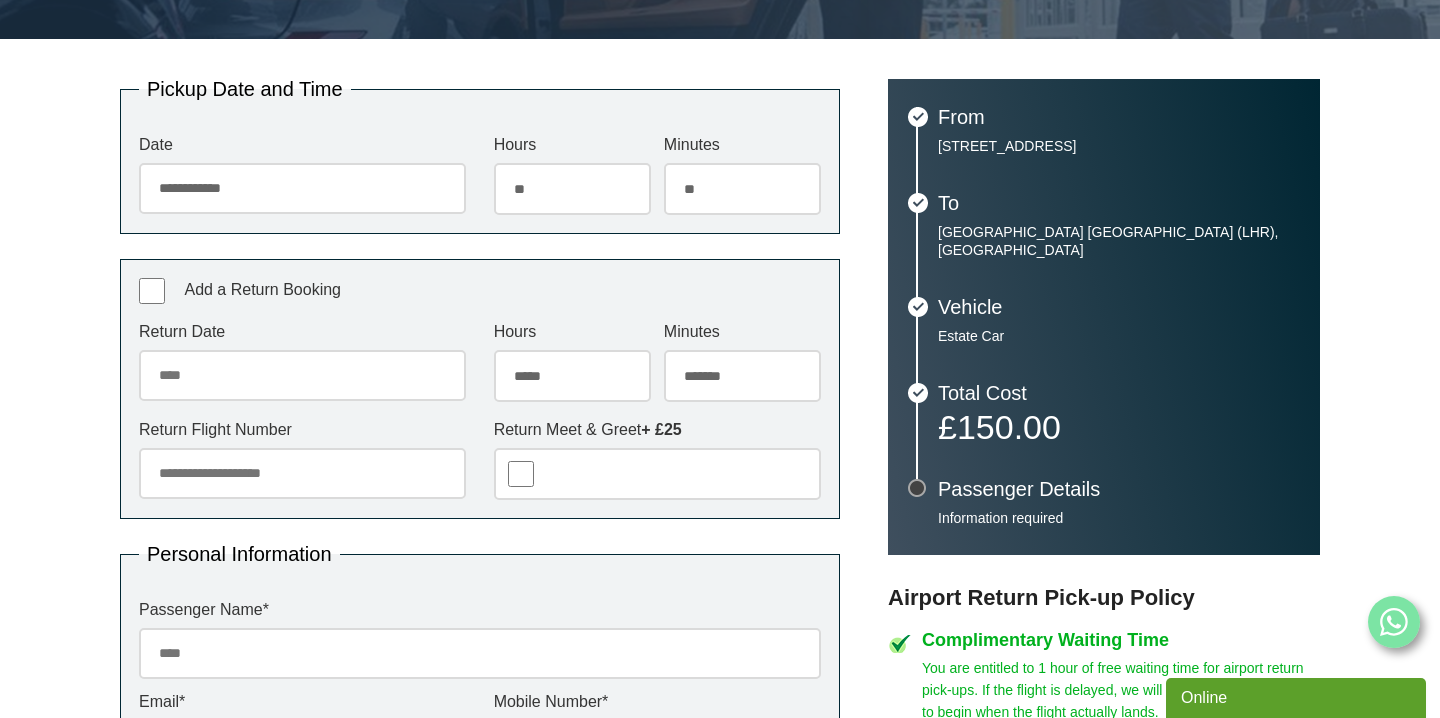 click on "Return Date" at bounding box center [302, 375] 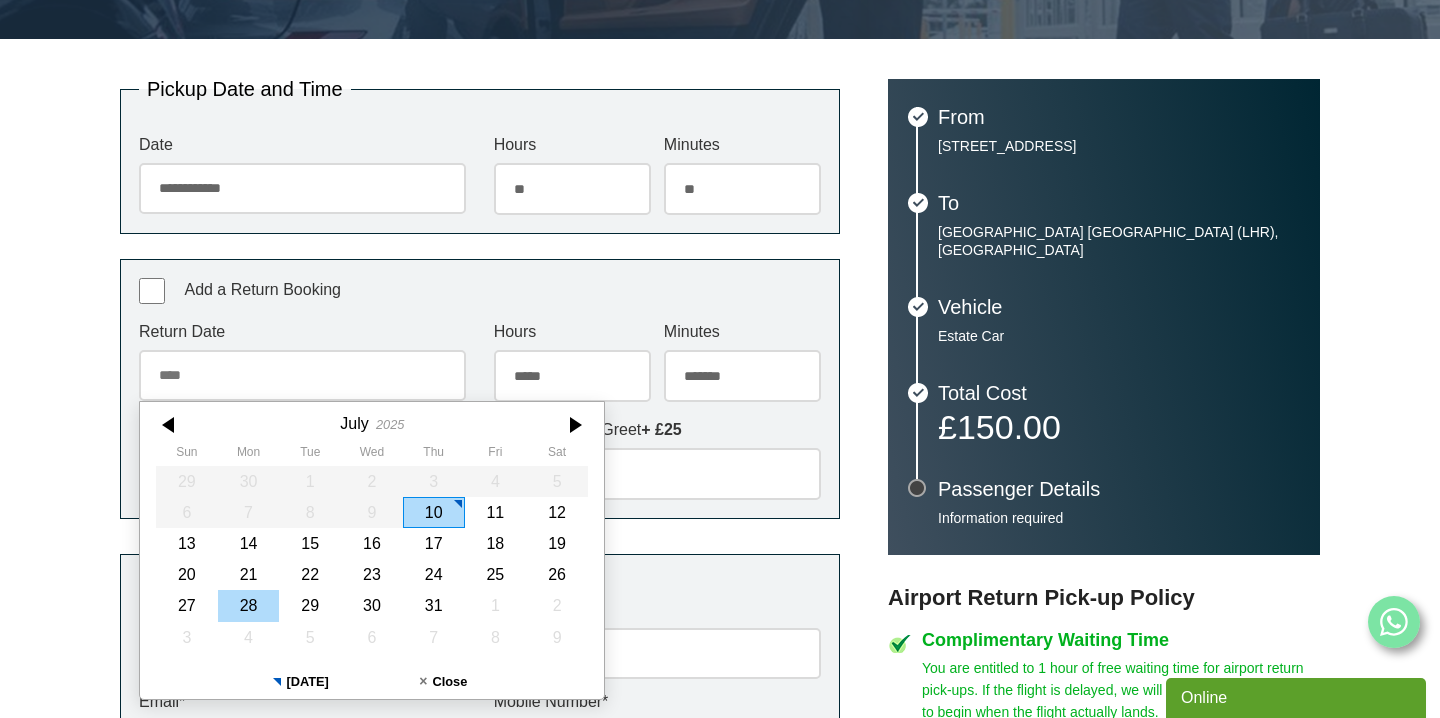 click on "28" at bounding box center [249, 605] 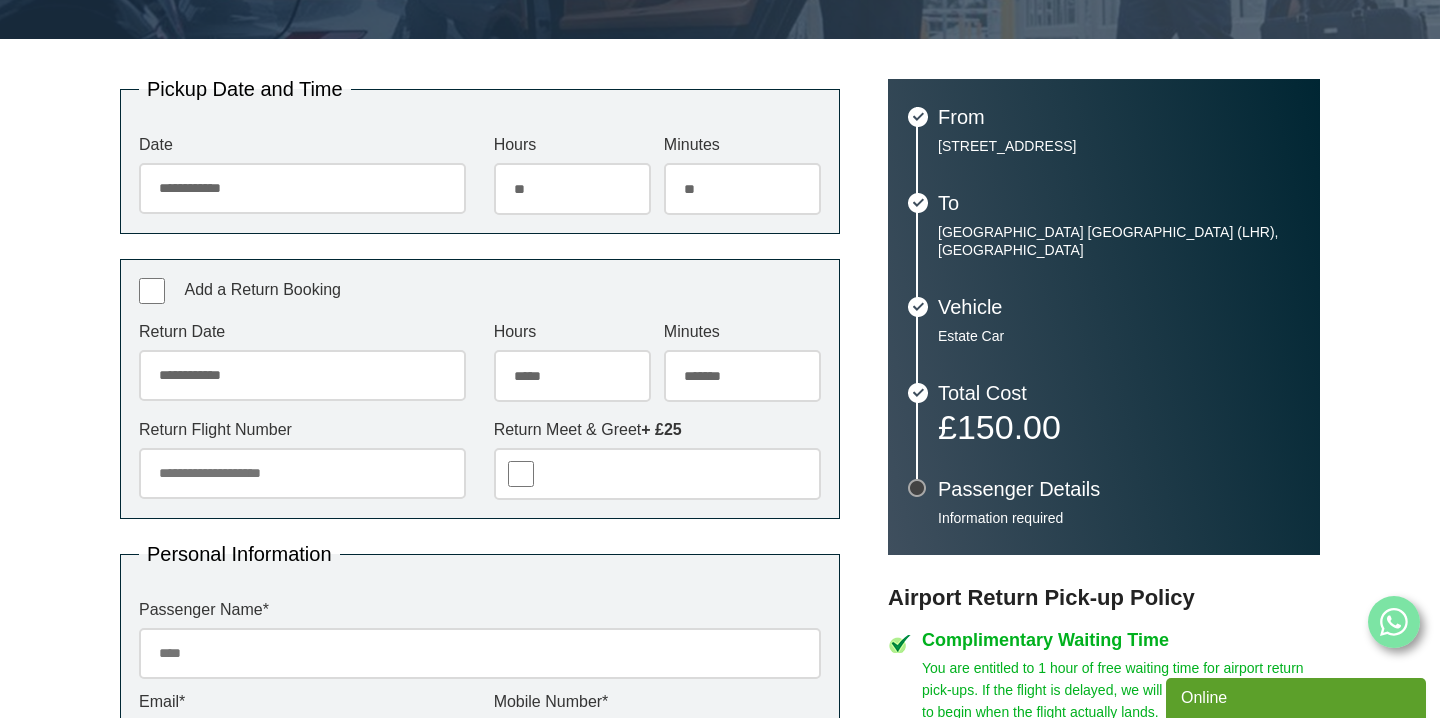 click on "*****
**
**
**
**
**
**
** ** ** ** ** ** ** ** ** ** ** ** ** ** ** ** ** **" at bounding box center [572, 376] 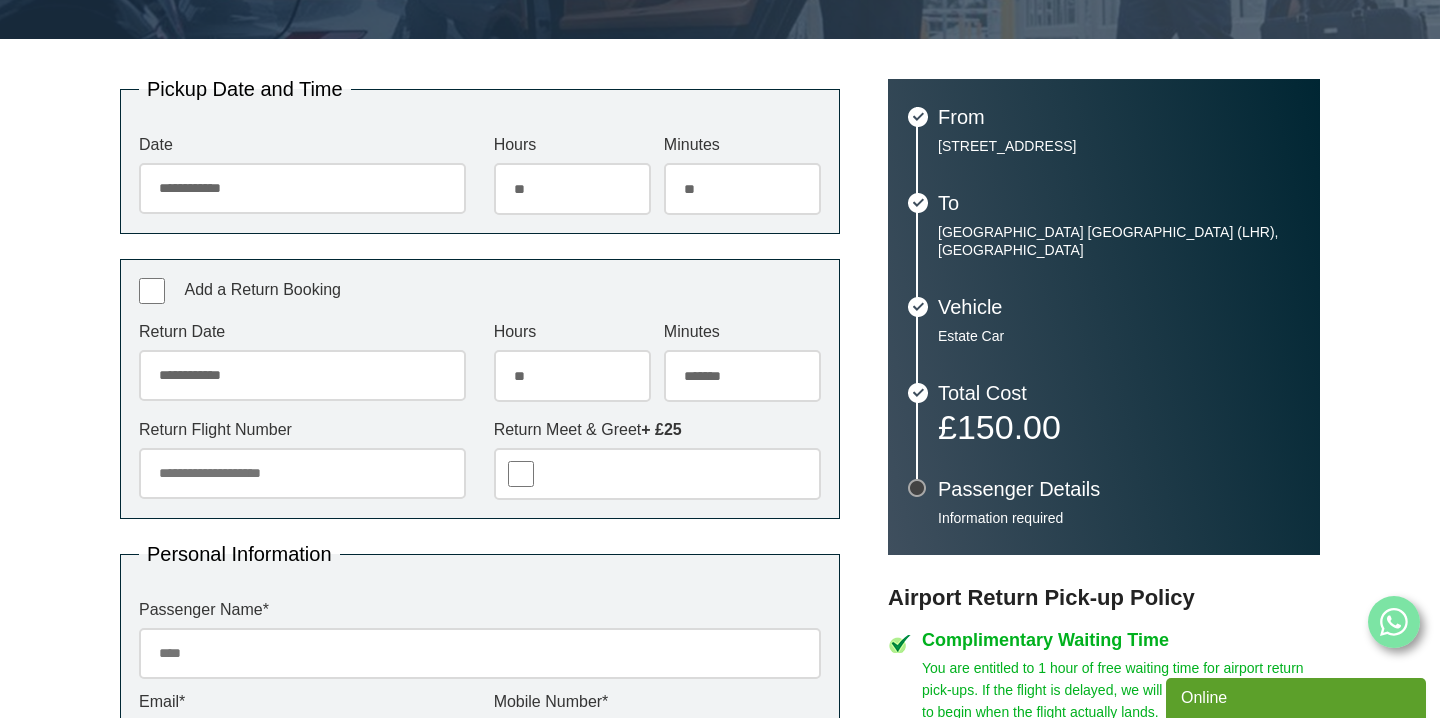 click on "*******
**
**
**
**
**
**
** ** ** ** ** ** ** ** ** ** ** ** ** ** ** ** ** ** ** ** ** ** ** ** ** ** **" at bounding box center (742, 376) 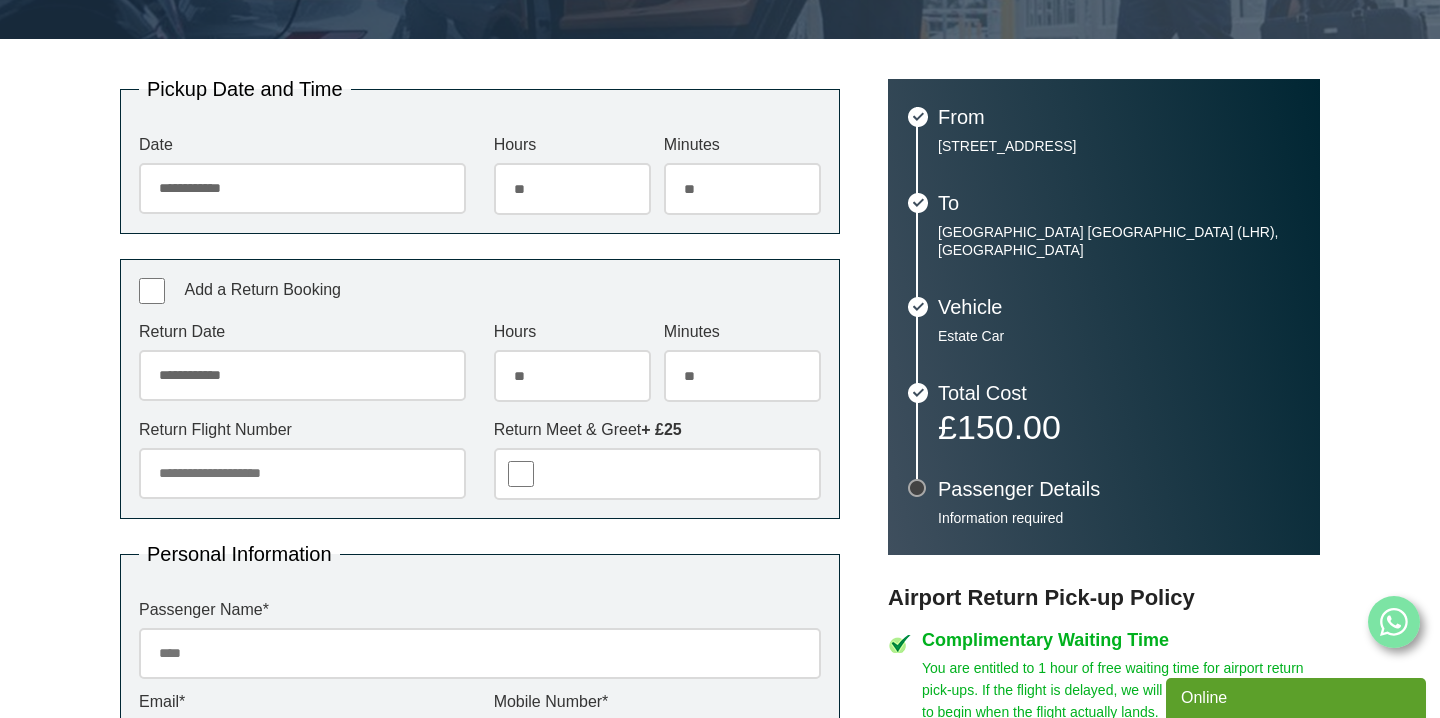 click on "*******
**
**
**
**
**
**
** ** ** ** ** ** ** ** ** ** ** ** ** ** ** ** ** ** ** ** ** ** ** ** ** ** **" at bounding box center [742, 376] 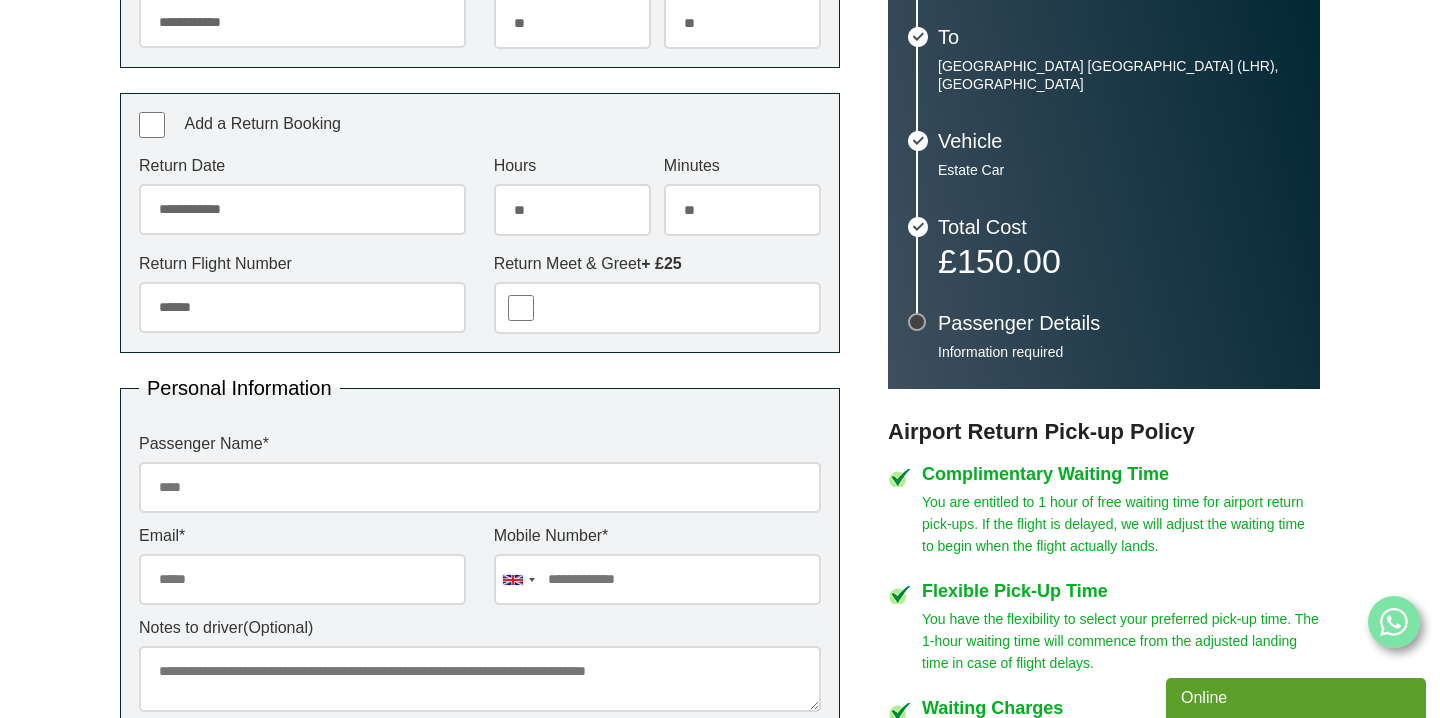 scroll, scrollTop: 563, scrollLeft: 0, axis: vertical 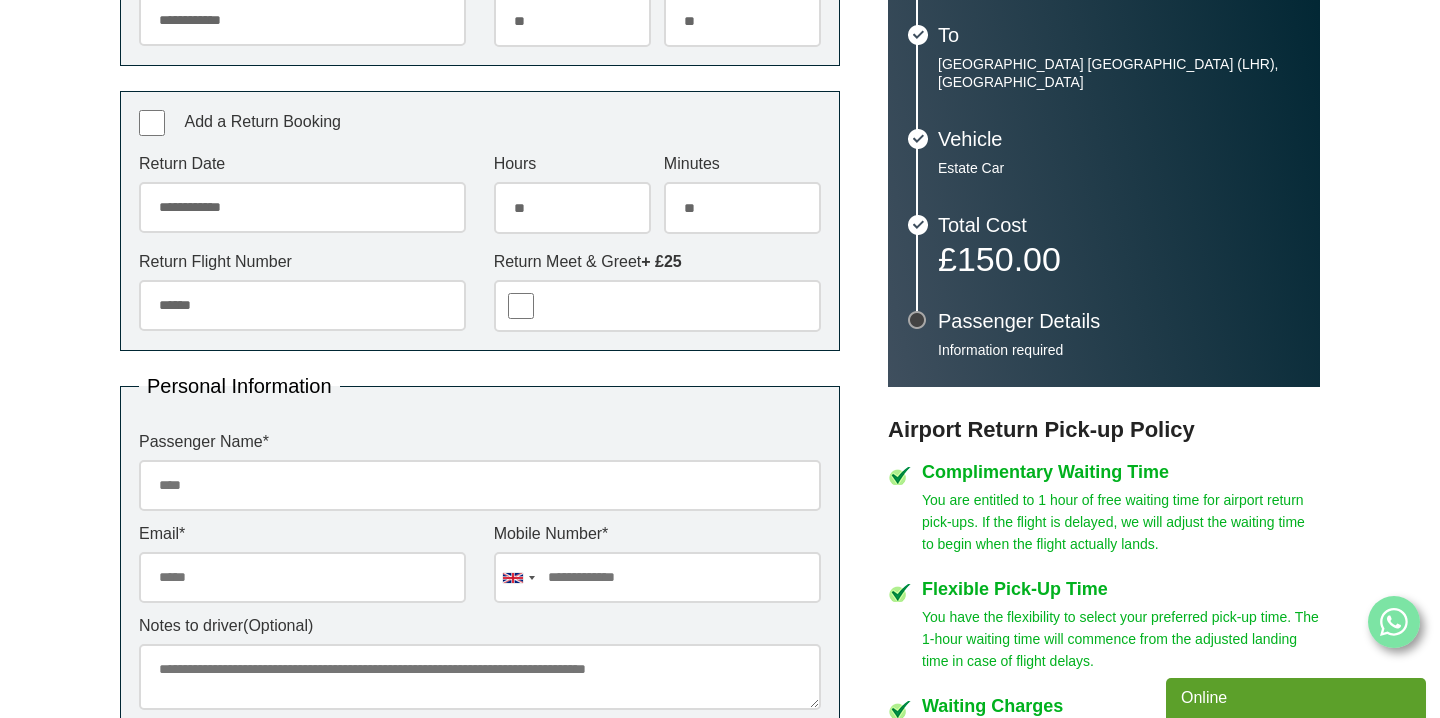 type on "******" 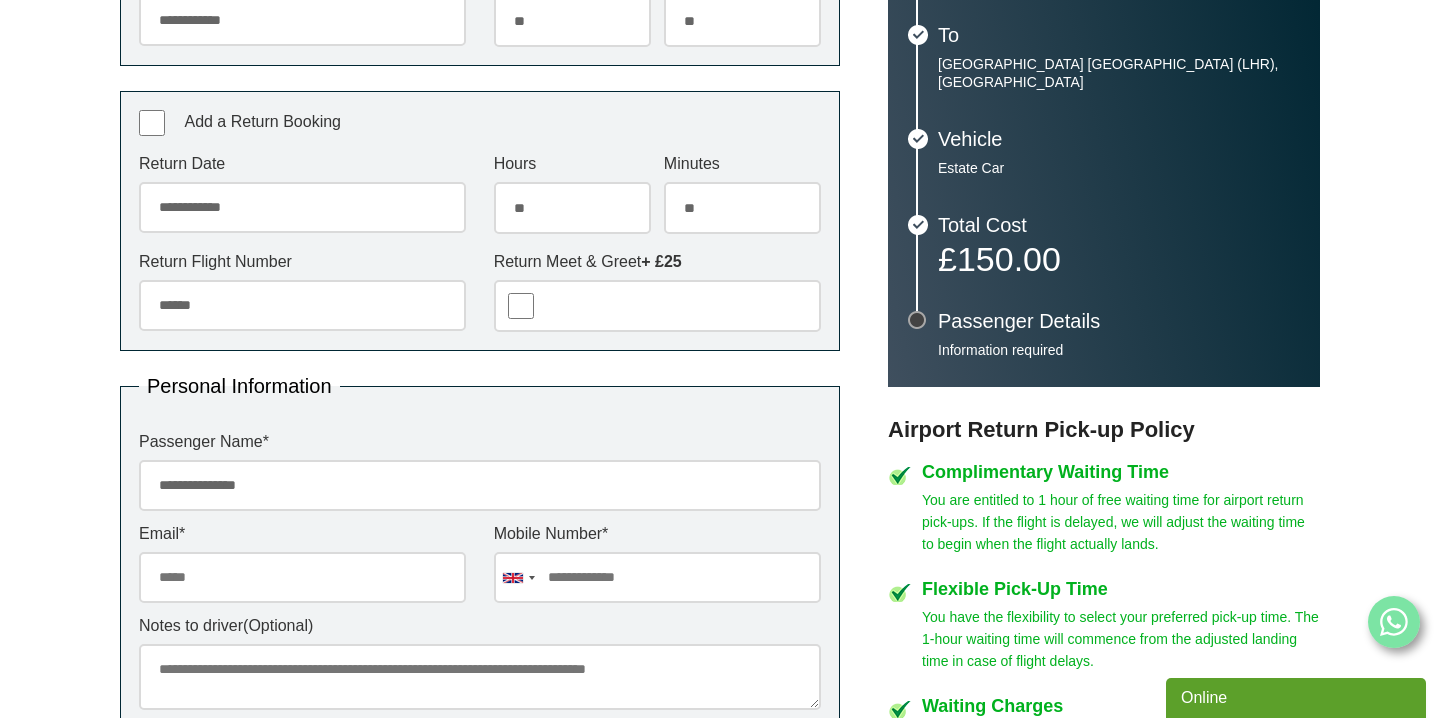 type on "**********" 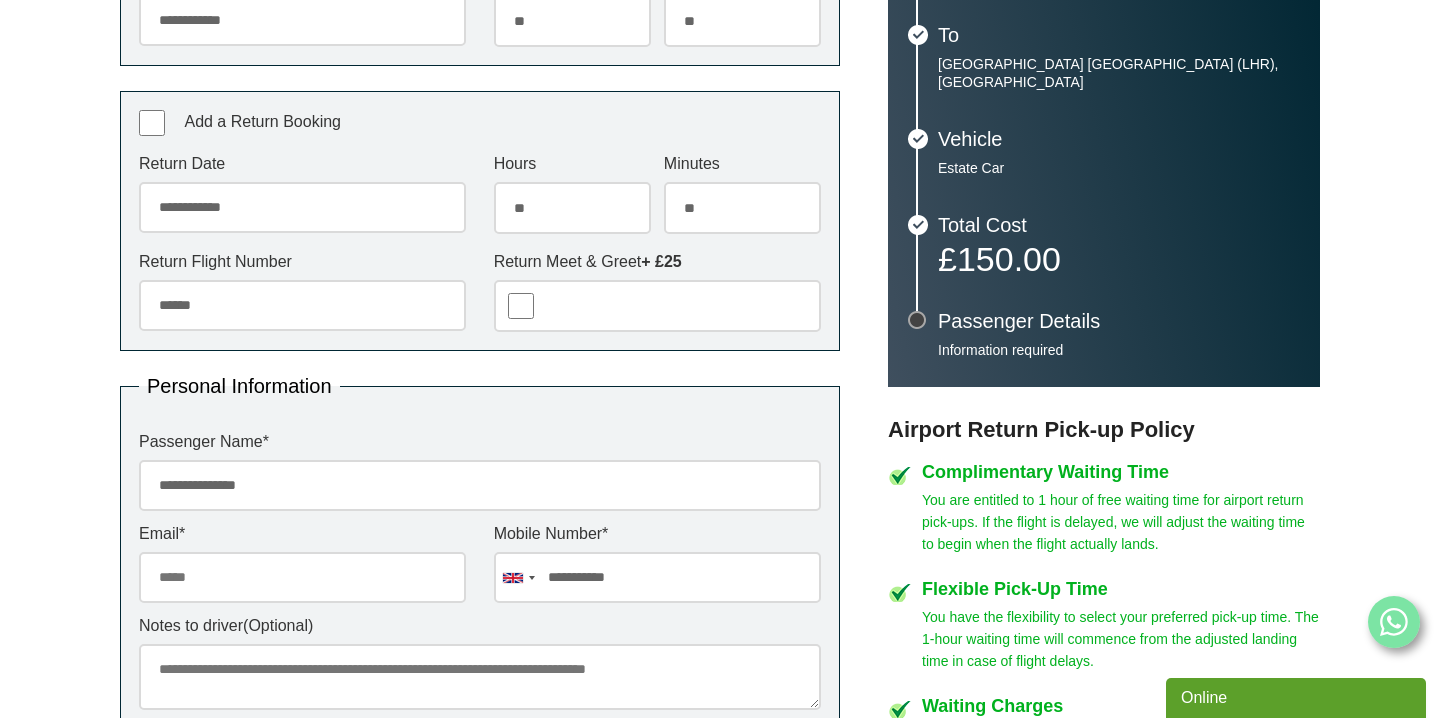click on "Email  *" at bounding box center (302, 577) 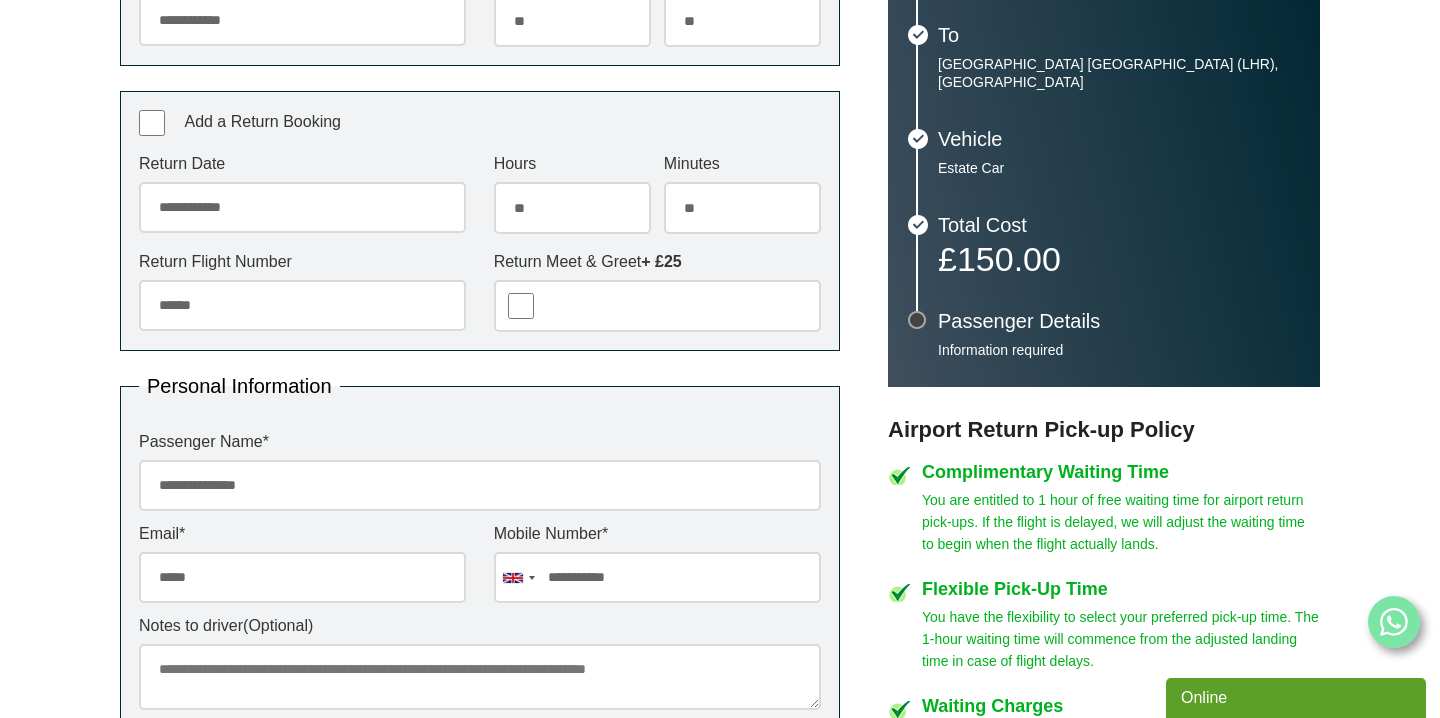 type on "**********" 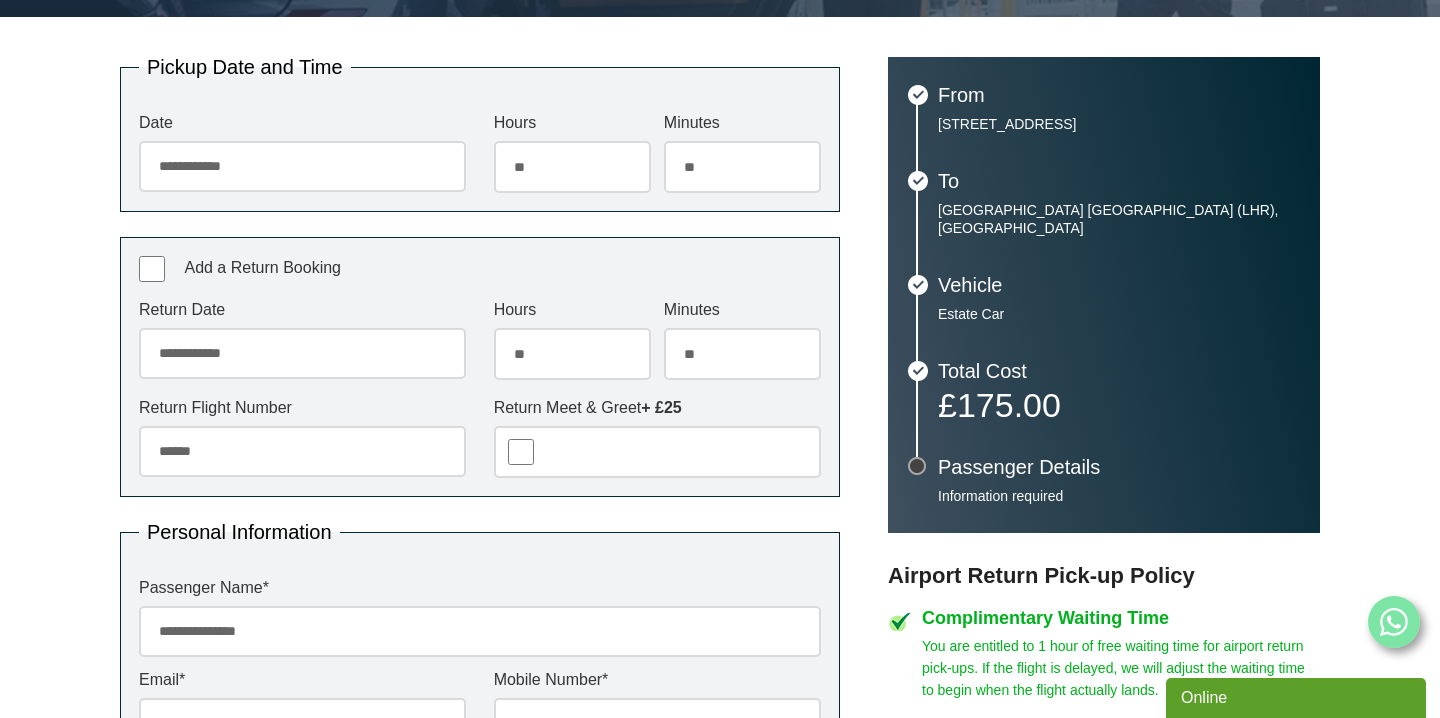 scroll, scrollTop: 559, scrollLeft: 0, axis: vertical 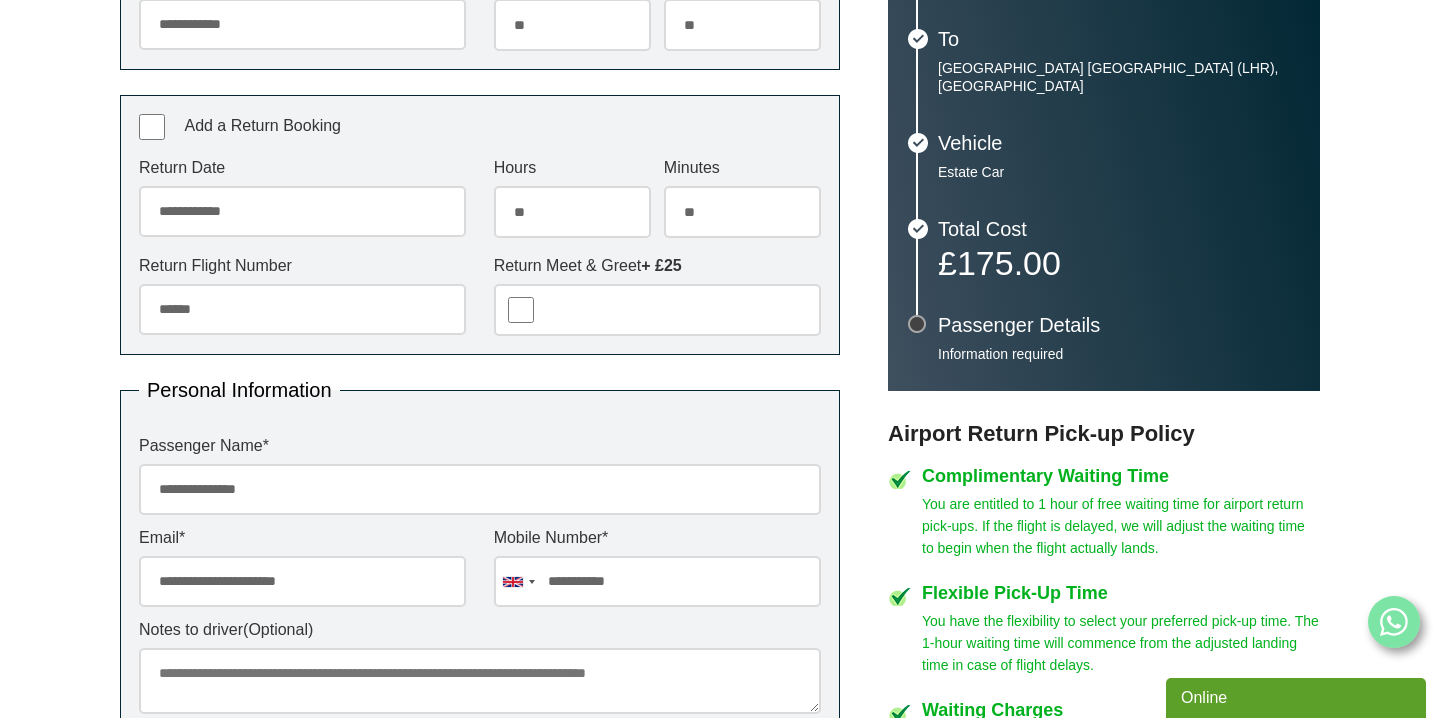 drag, startPoint x: 278, startPoint y: 494, endPoint x: 125, endPoint y: 493, distance: 153.00327 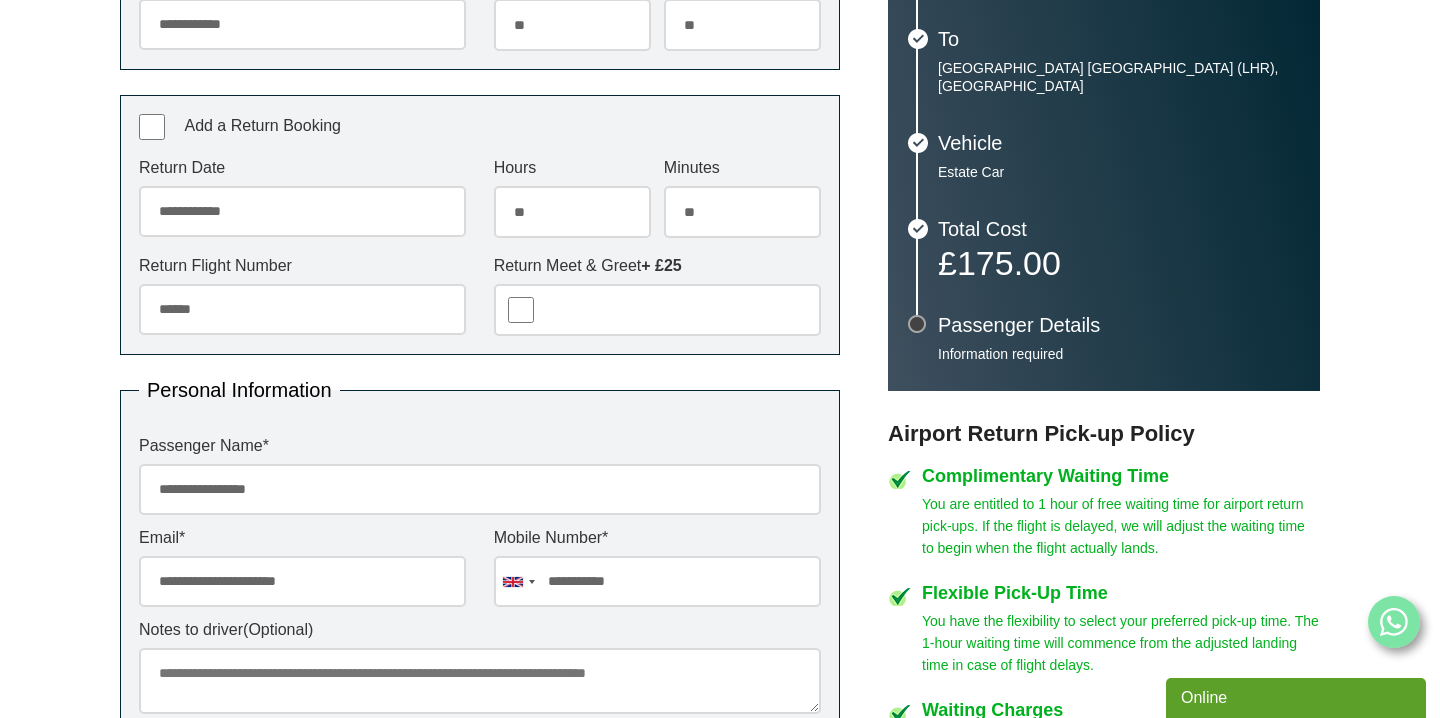 type on "**********" 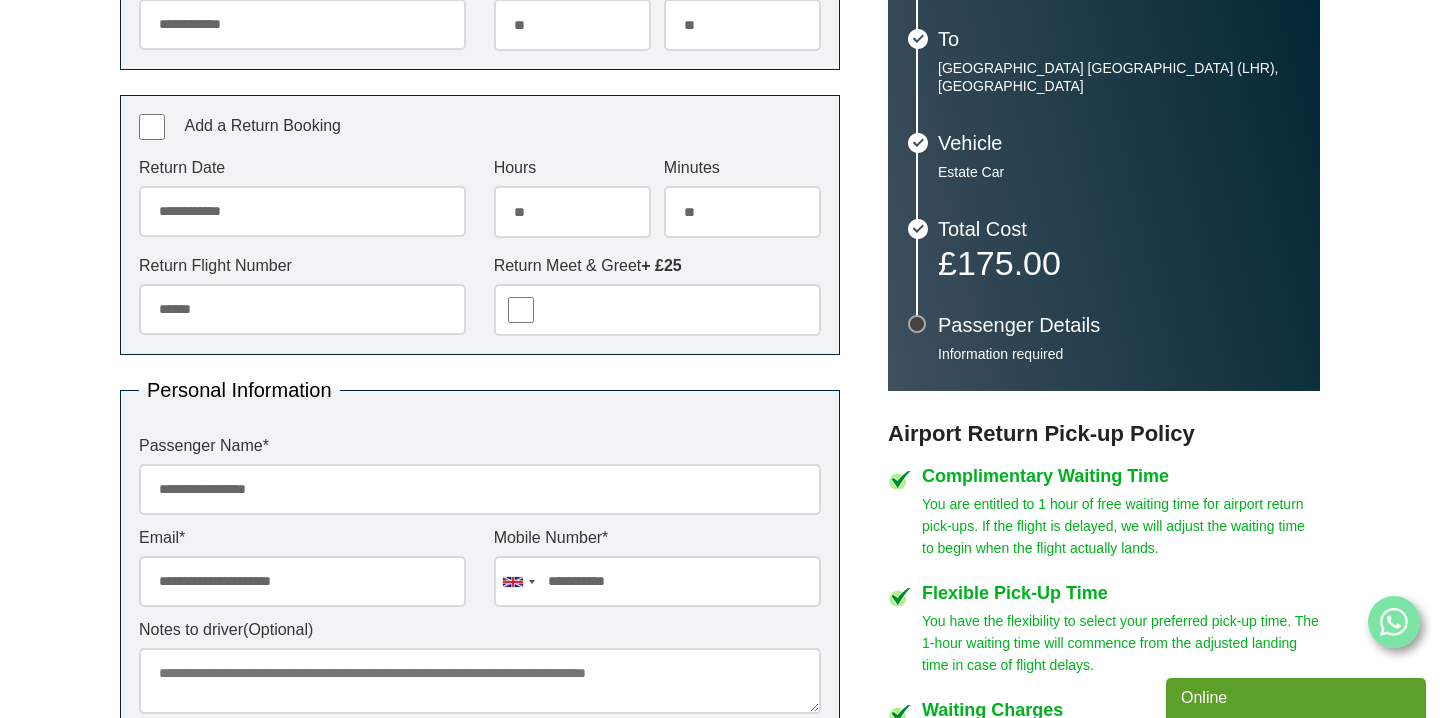 type on "**********" 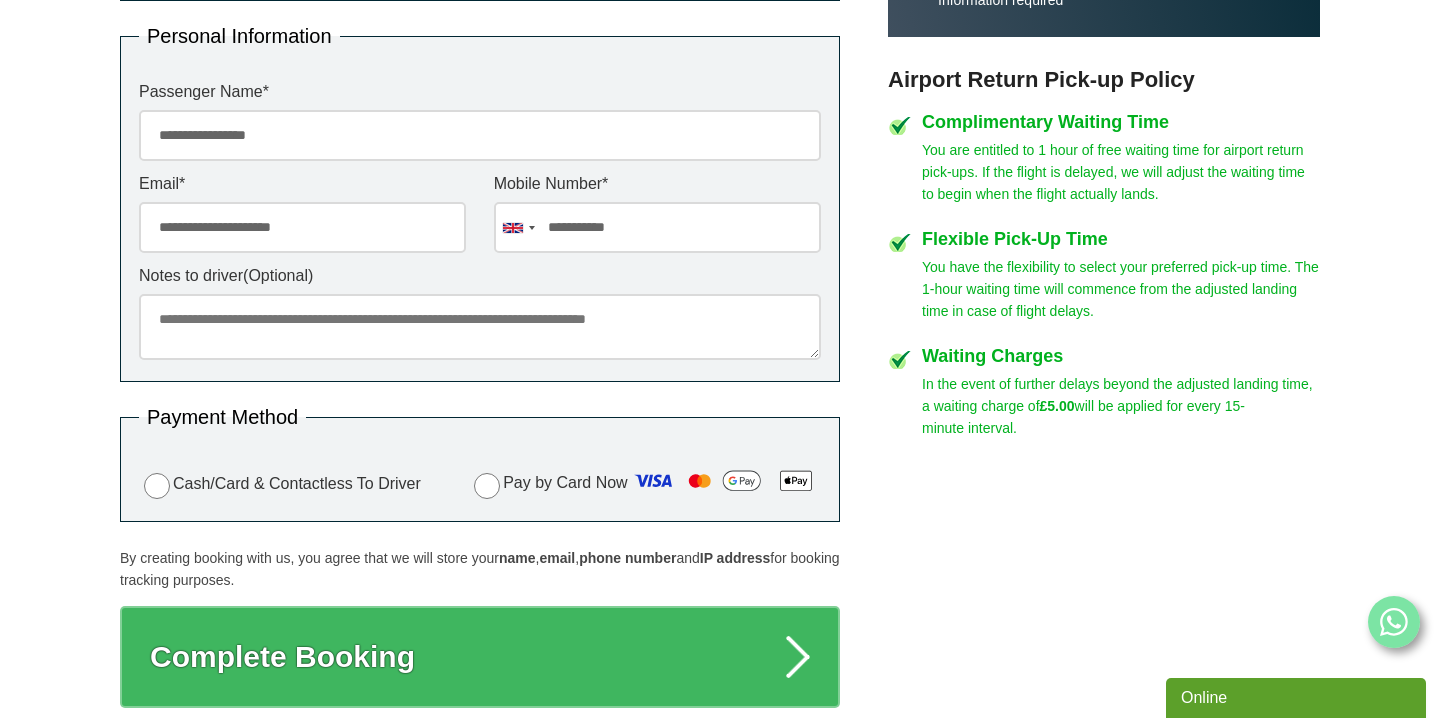 scroll, scrollTop: 915, scrollLeft: 0, axis: vertical 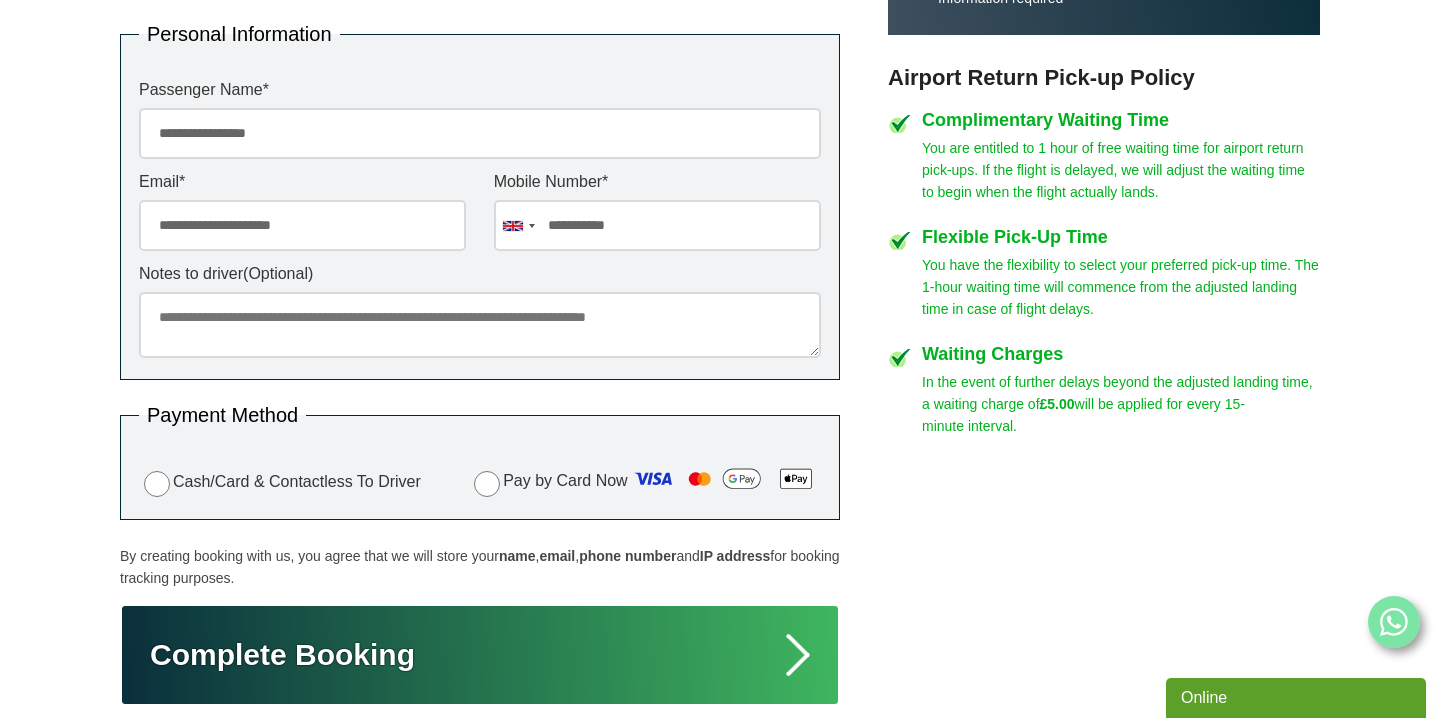 click on "Complete Booking" at bounding box center [480, 655] 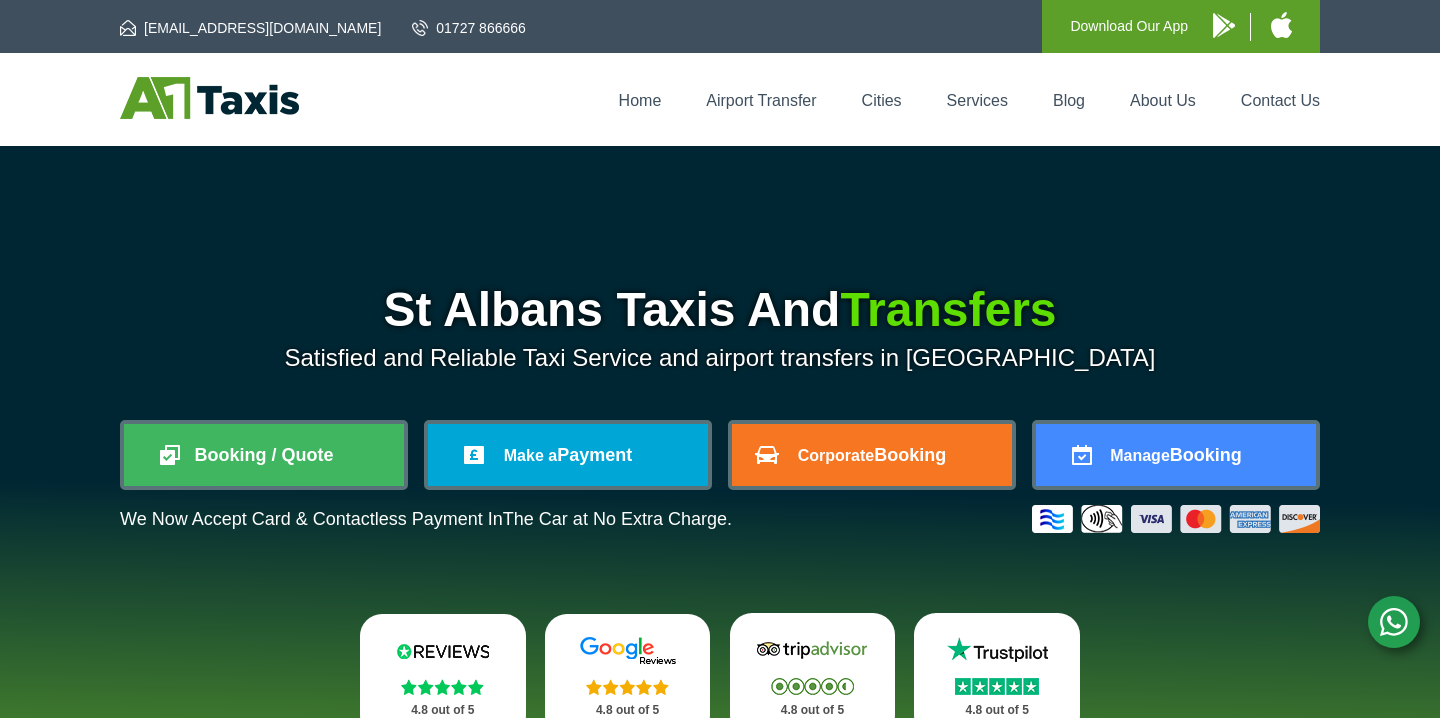 scroll, scrollTop: 0, scrollLeft: 0, axis: both 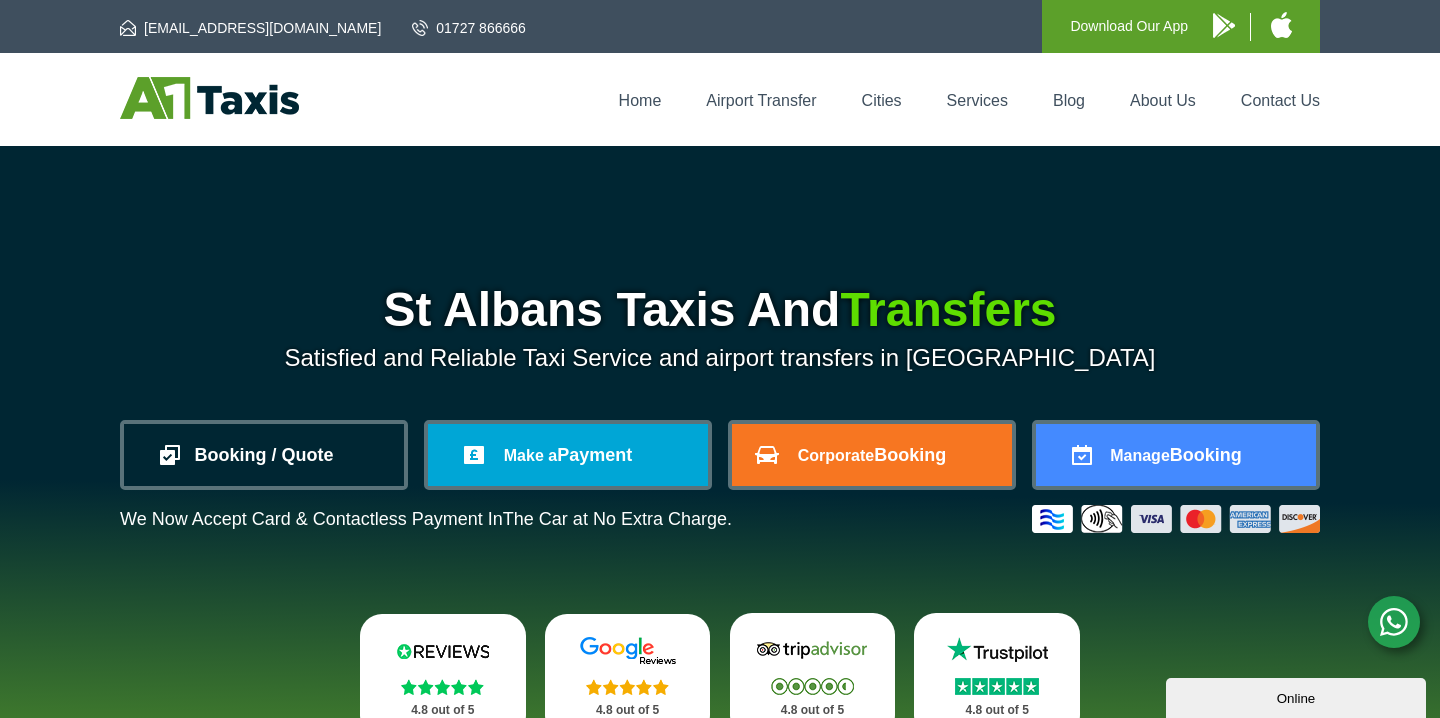 click on "Booking / Quote" at bounding box center (264, 455) 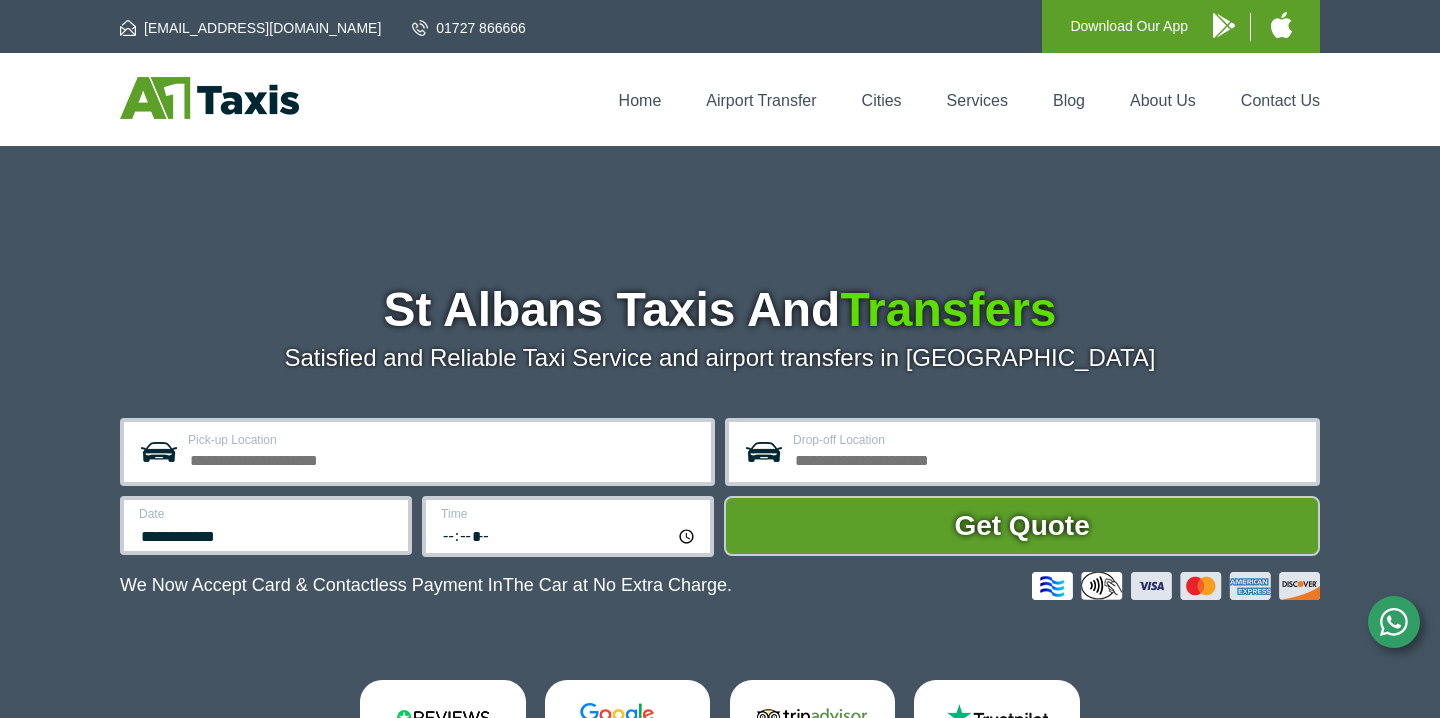 scroll, scrollTop: 0, scrollLeft: 0, axis: both 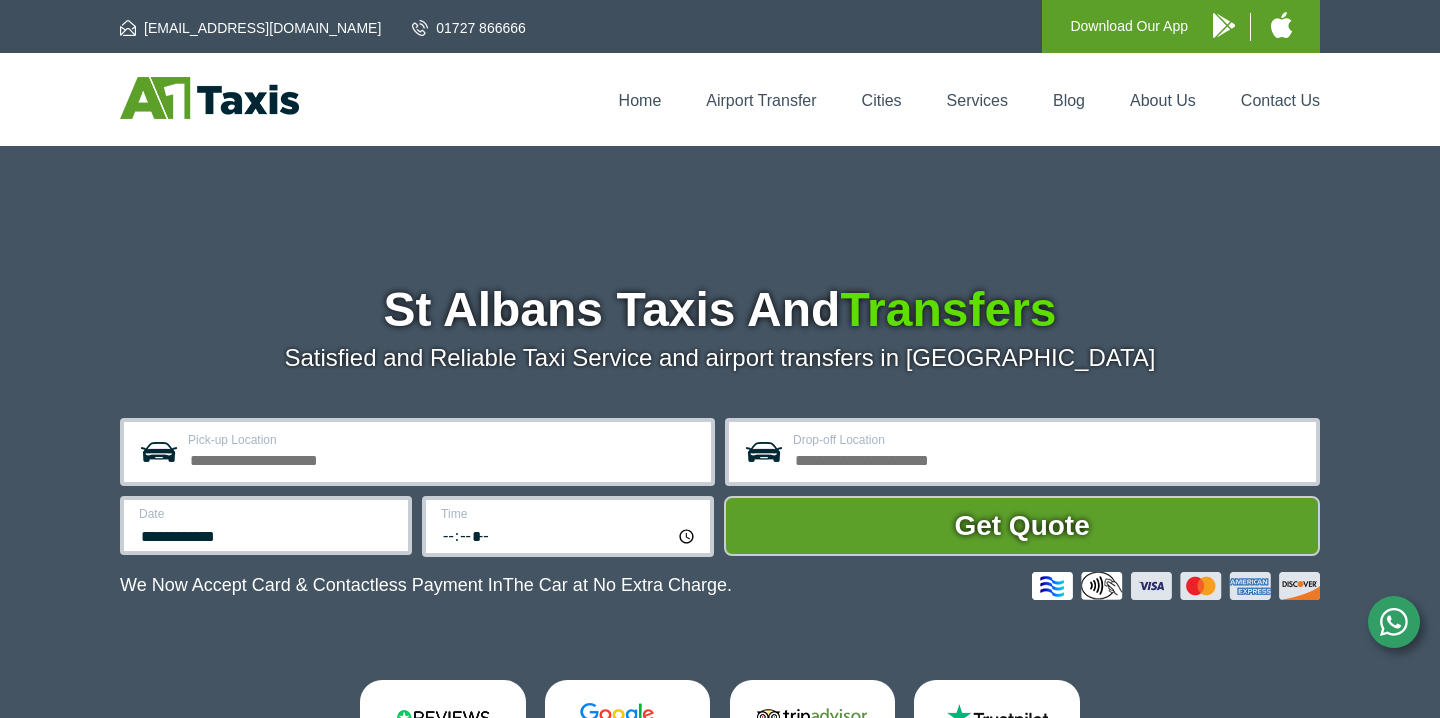 click on "Pick-up Location" at bounding box center (443, 458) 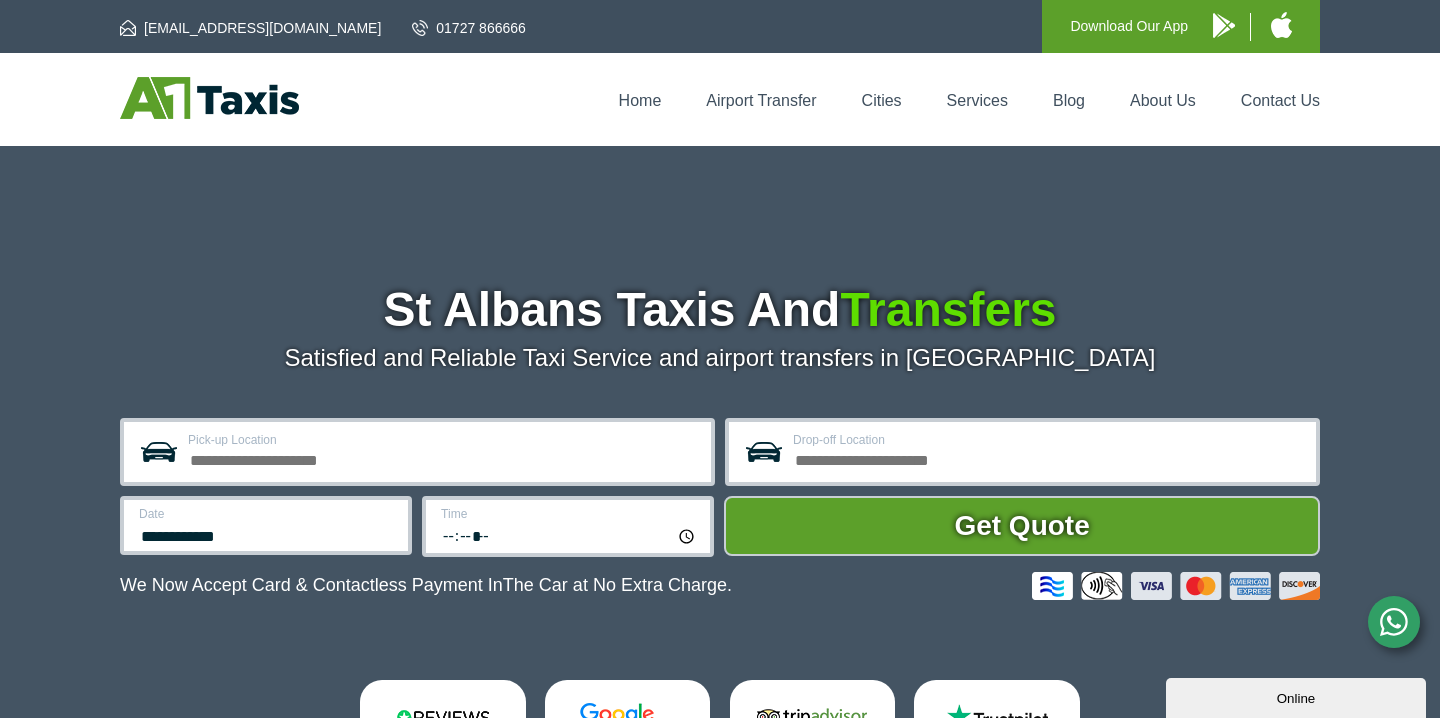 scroll, scrollTop: 0, scrollLeft: 0, axis: both 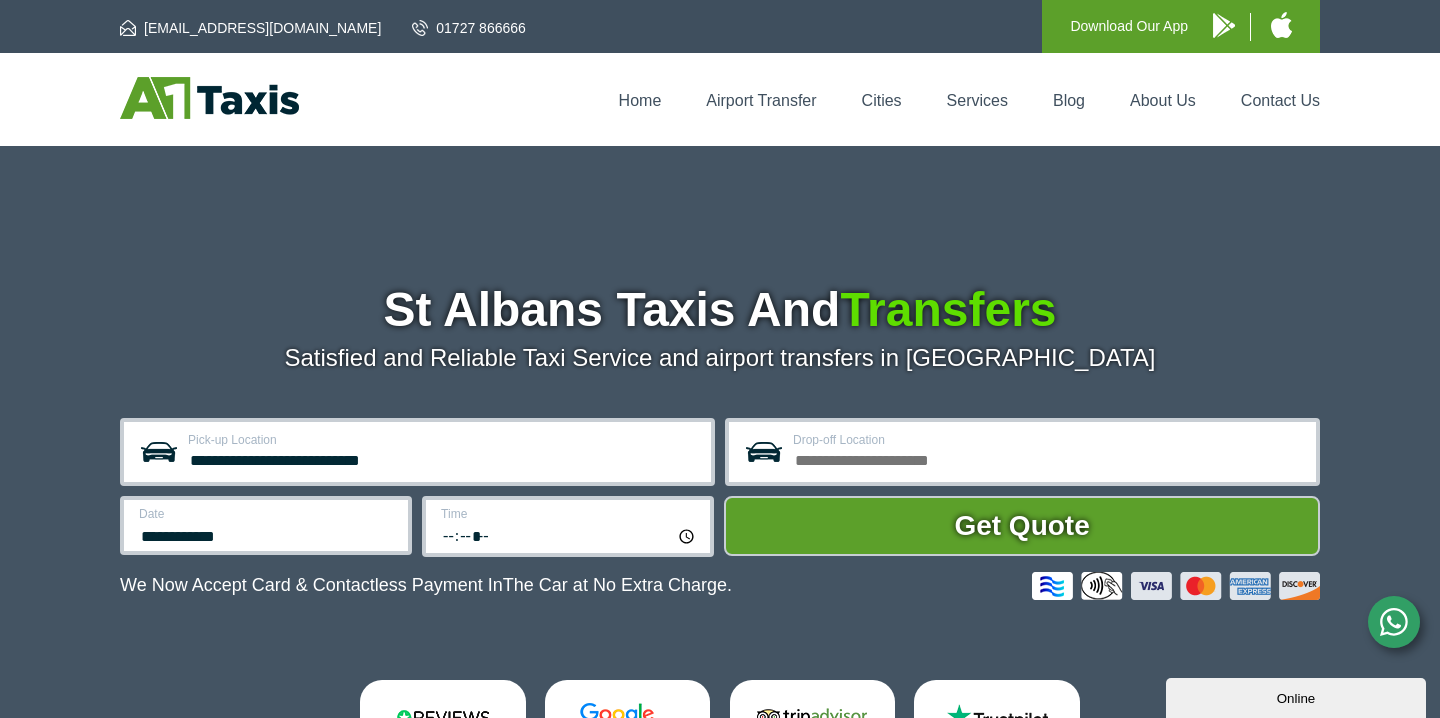click on "**********" at bounding box center [443, 458] 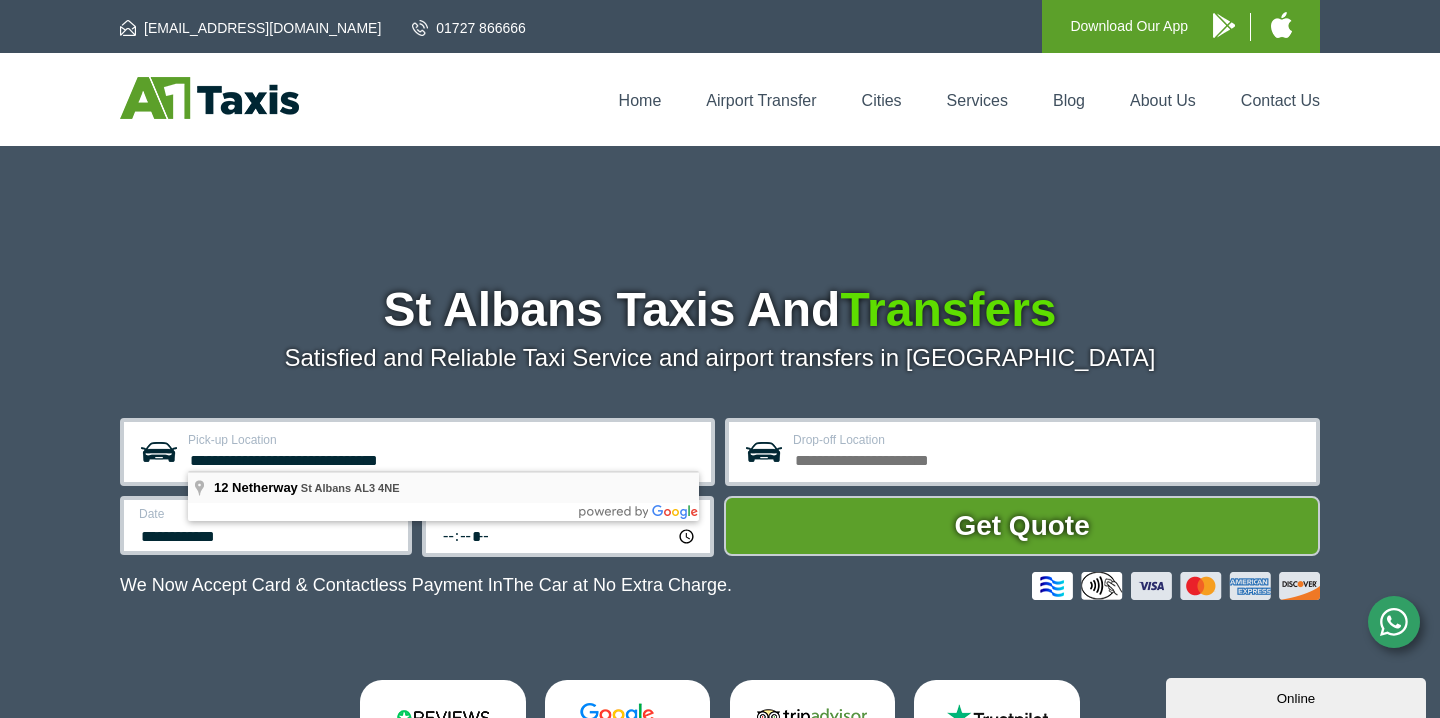 type on "**********" 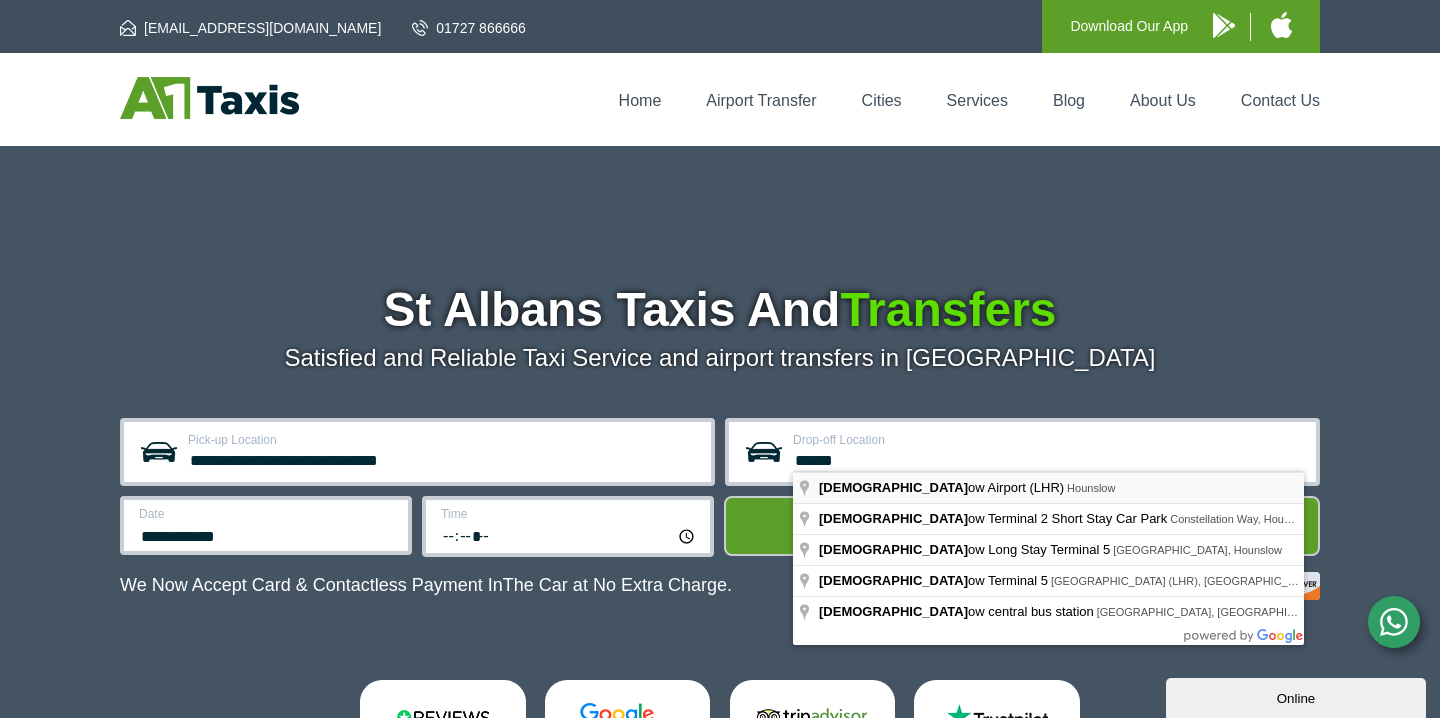 type on "**********" 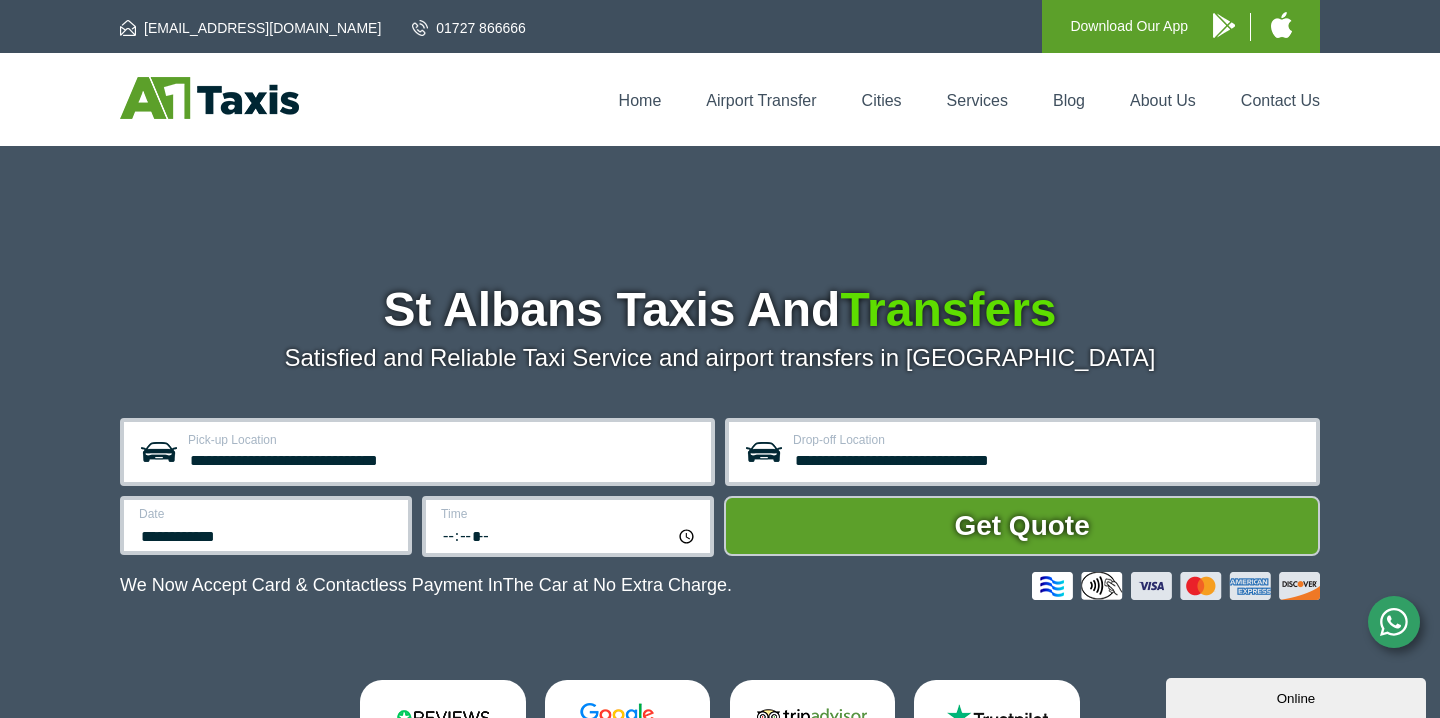 scroll, scrollTop: 115, scrollLeft: 0, axis: vertical 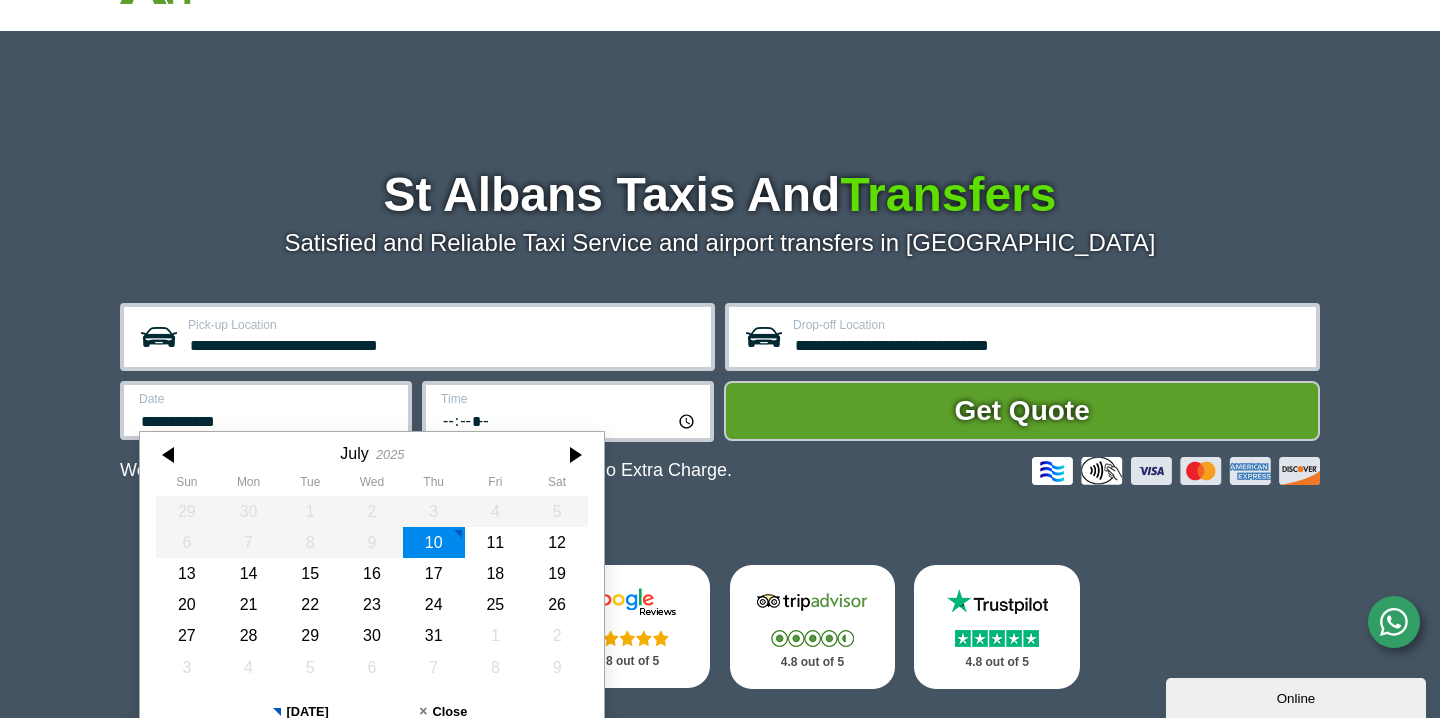 click on "**********" at bounding box center [266, 410] 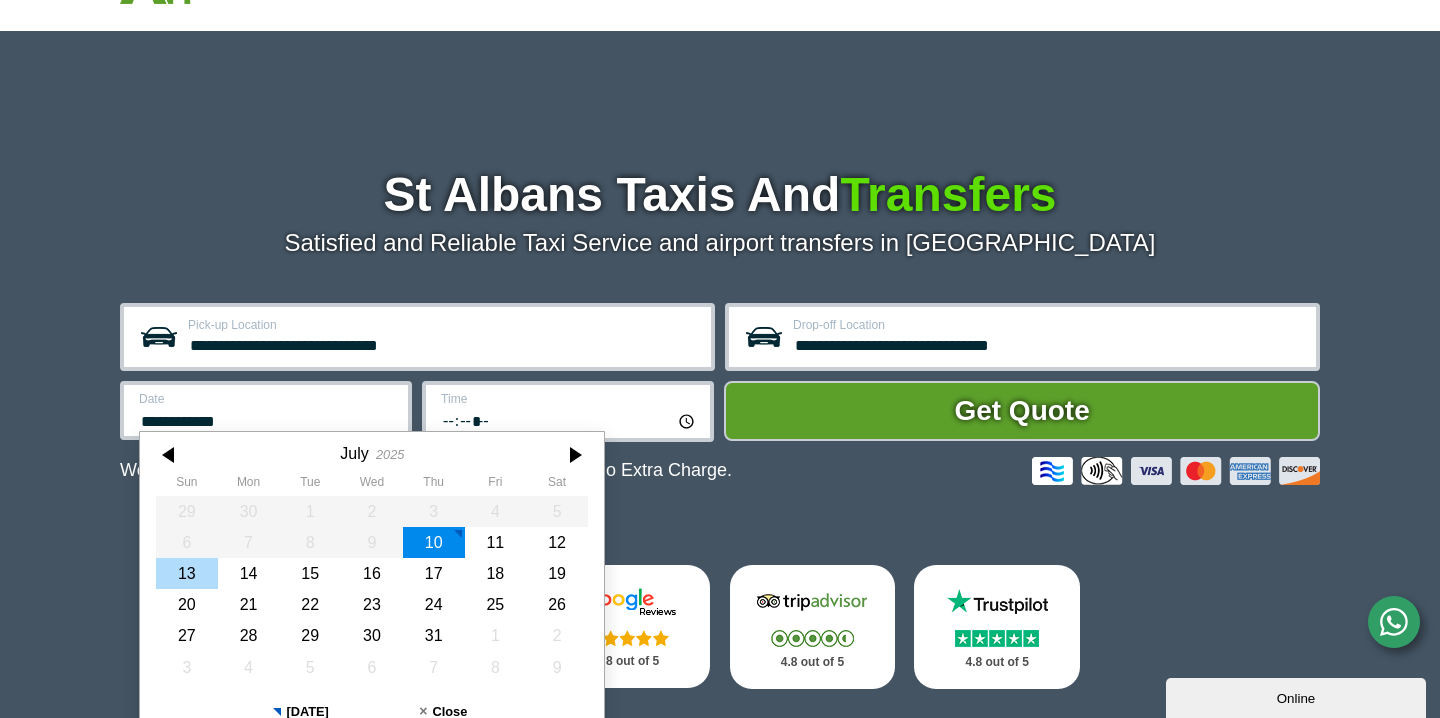 click on "13" at bounding box center [187, 573] 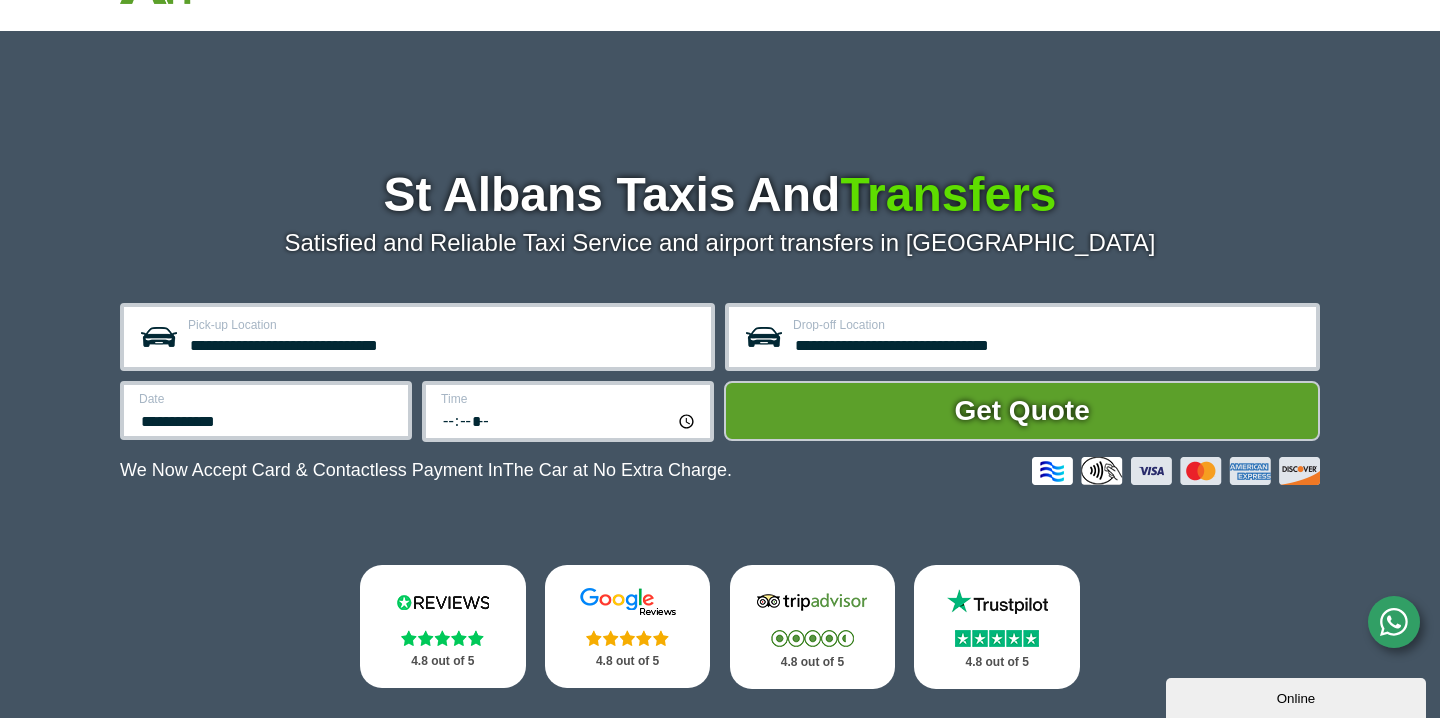 click on "*****" at bounding box center [569, 420] 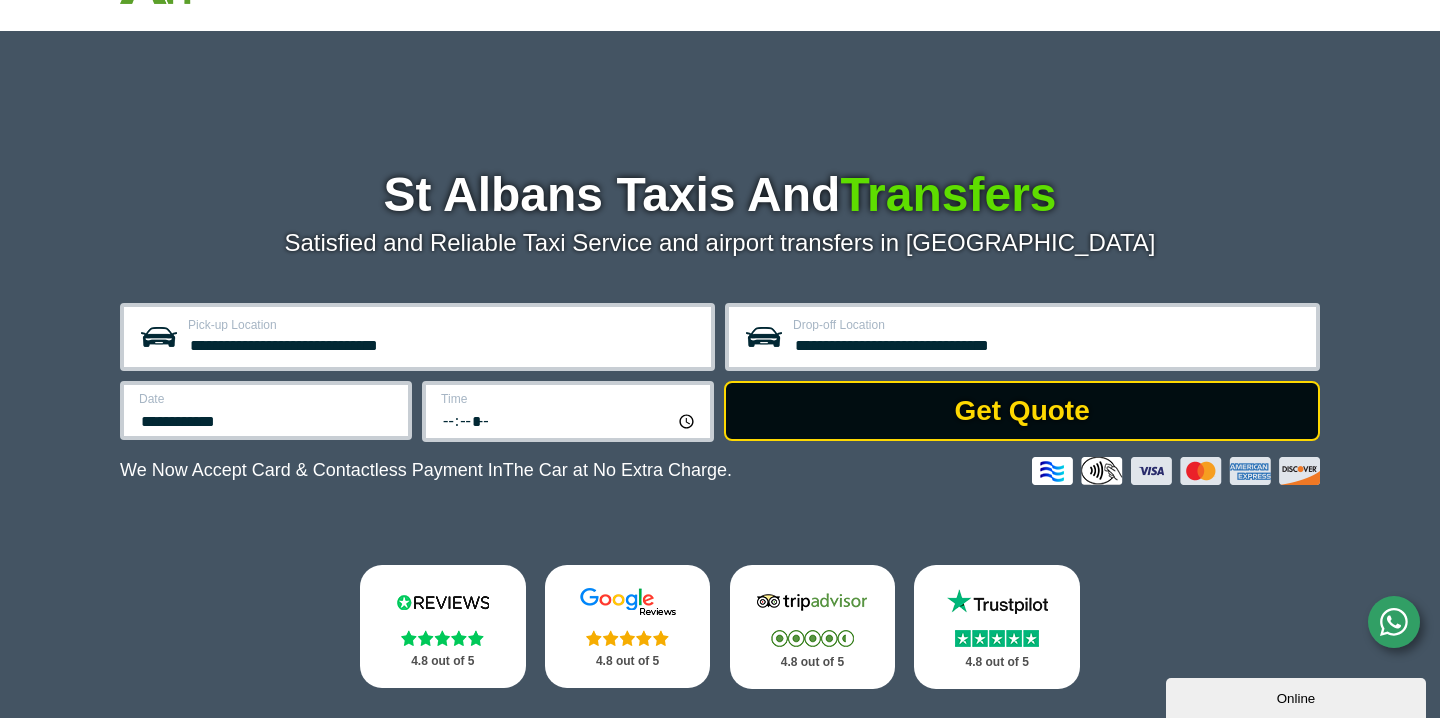 click on "Get Quote" at bounding box center (1022, 411) 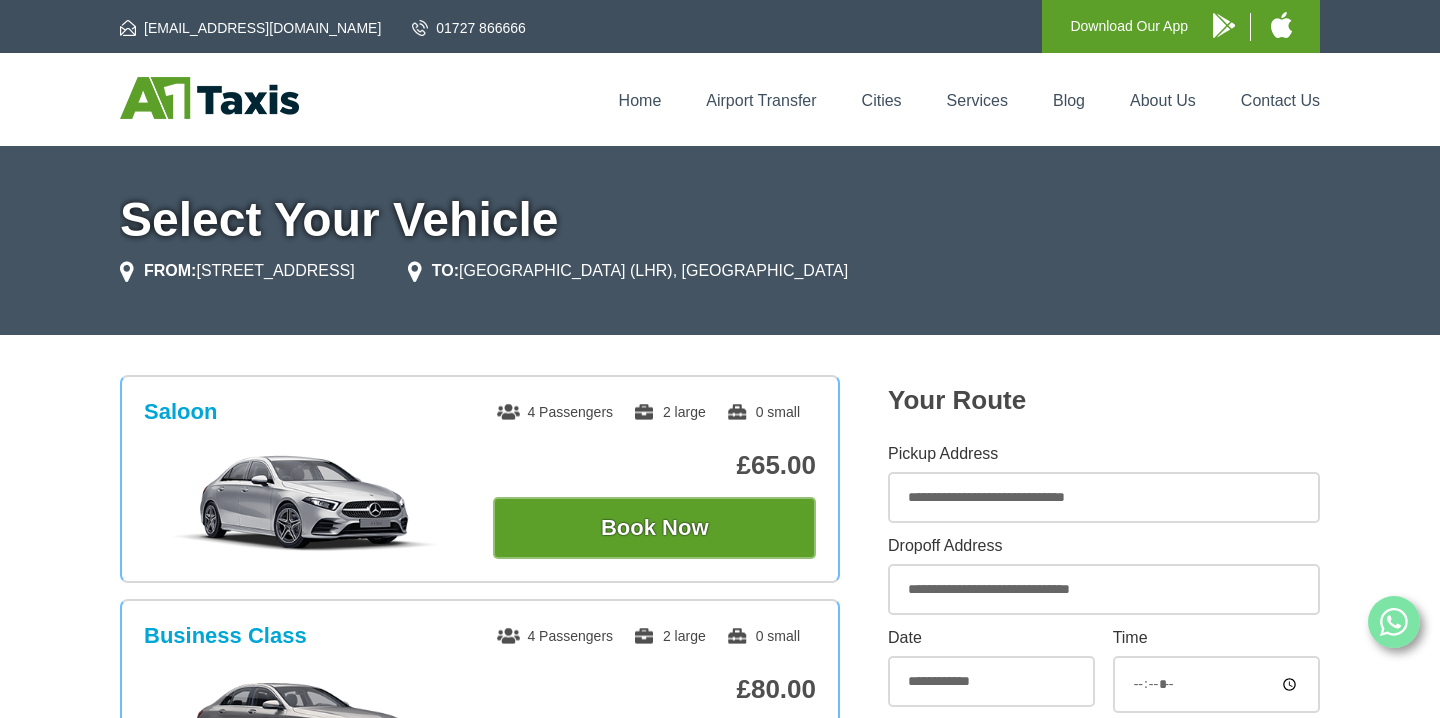 scroll, scrollTop: 0, scrollLeft: 0, axis: both 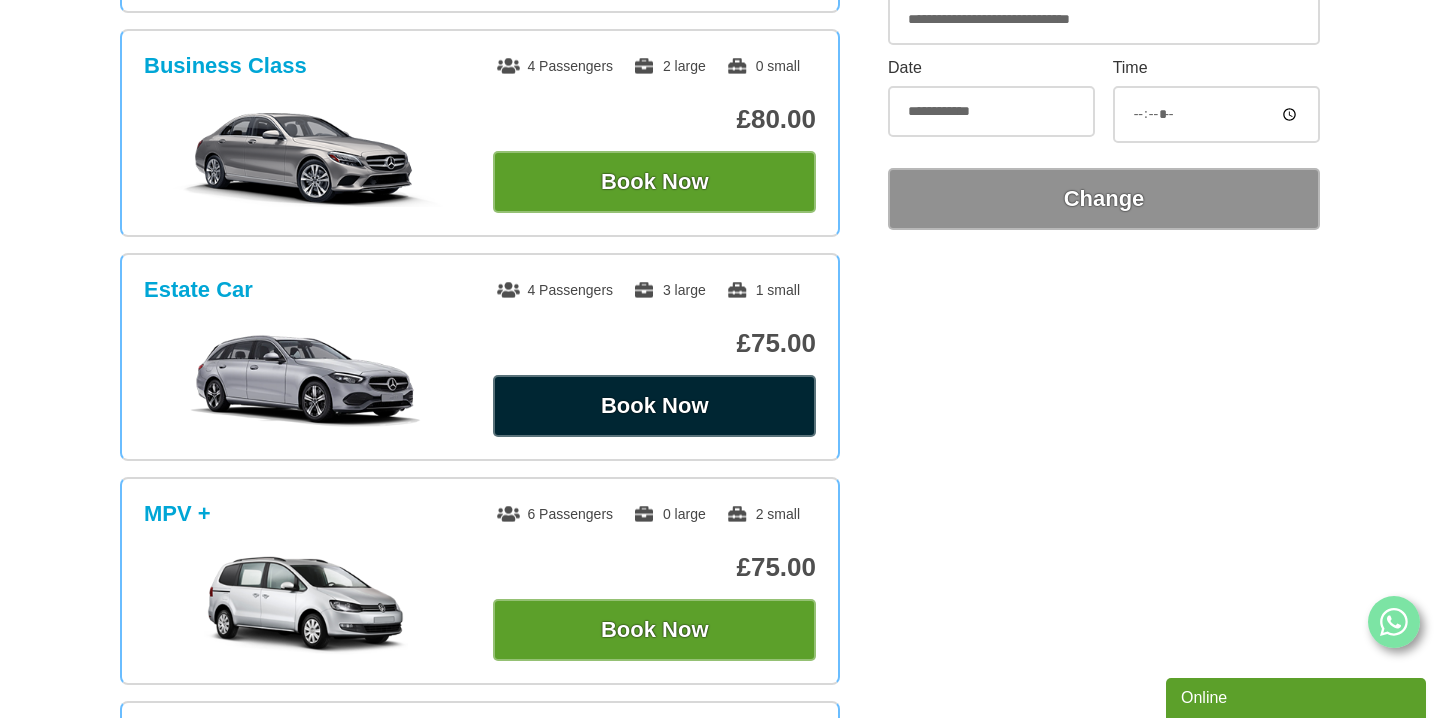 click on "Book Now" at bounding box center (654, 406) 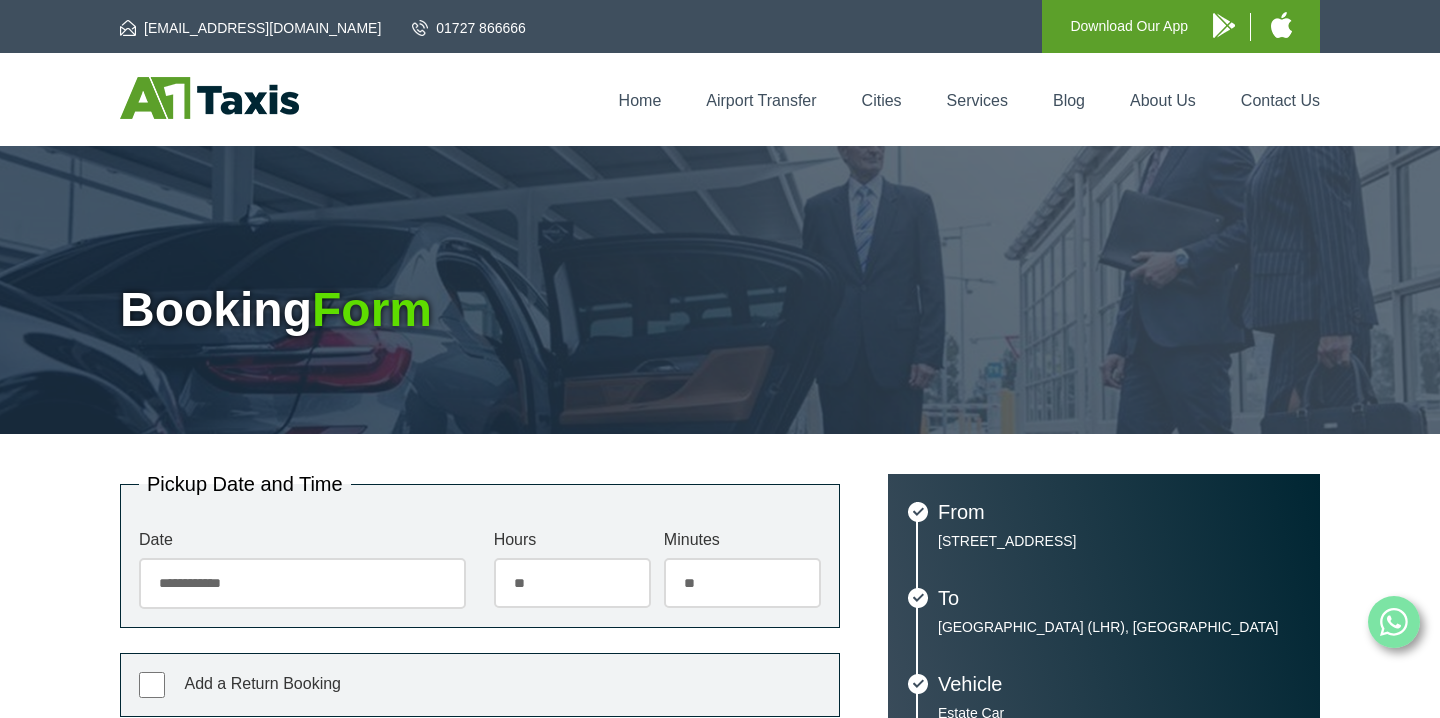 scroll, scrollTop: 0, scrollLeft: 0, axis: both 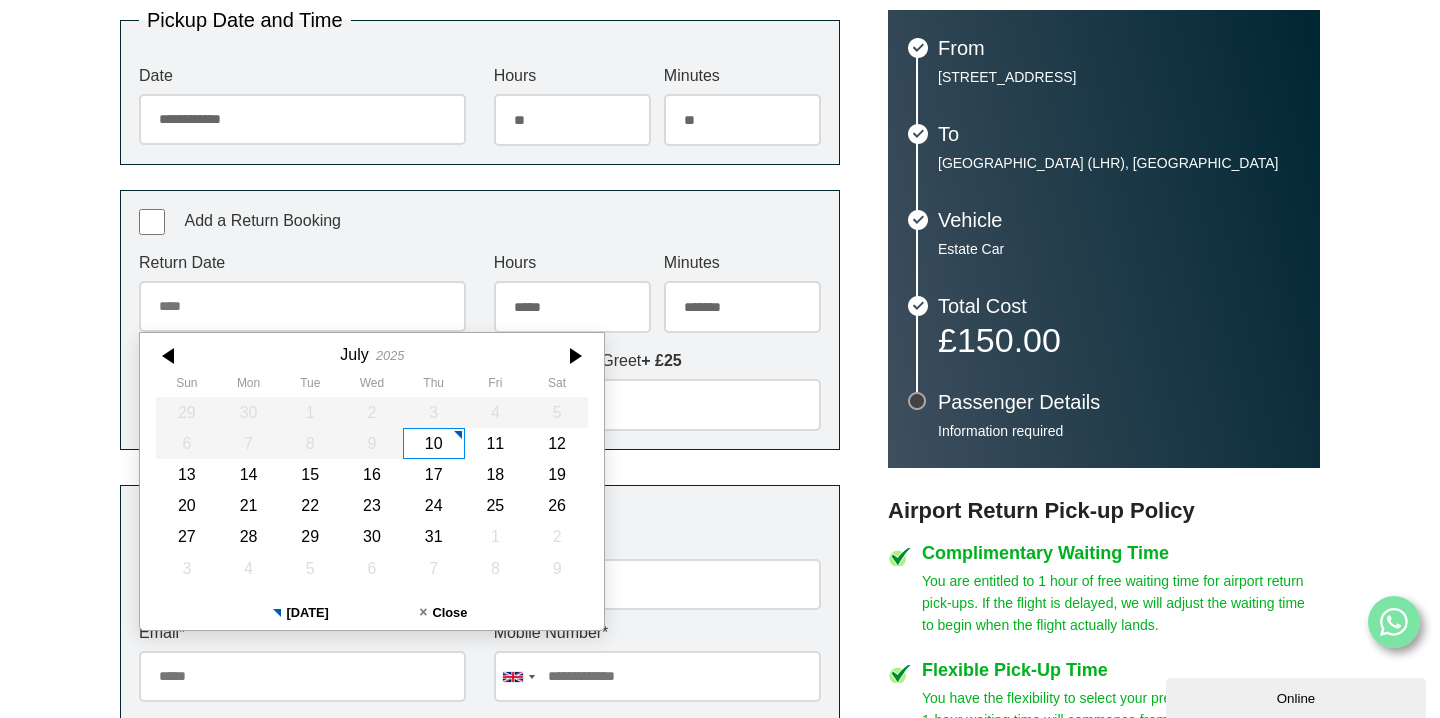 click on "Return Date" at bounding box center [302, 306] 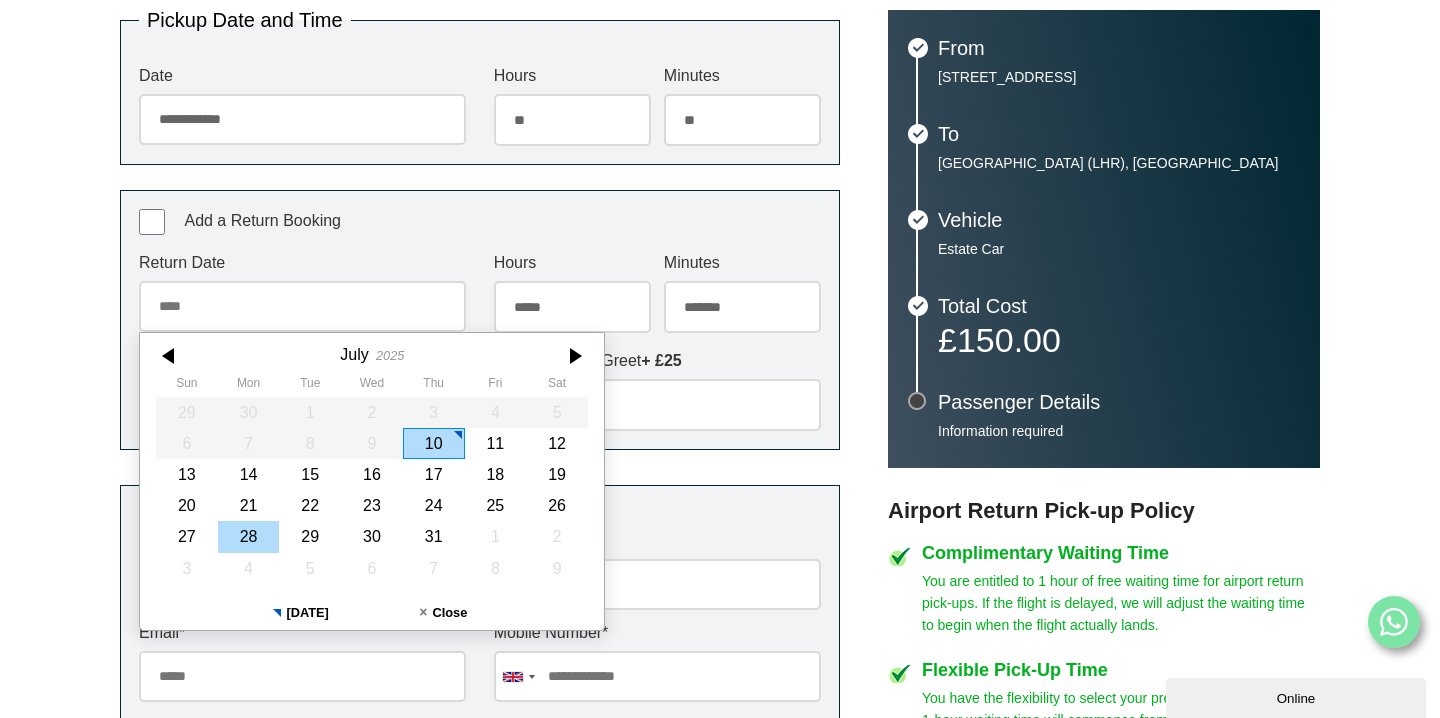 click on "28" at bounding box center [249, 536] 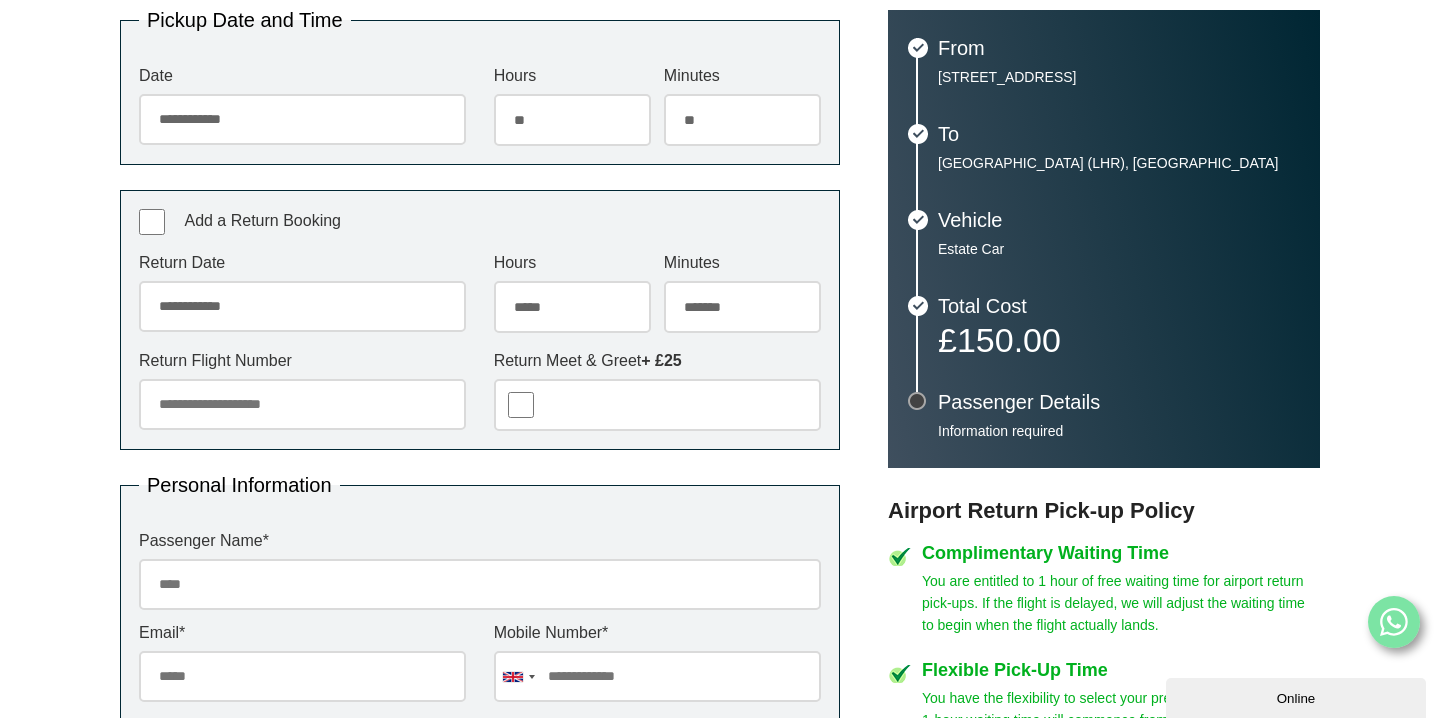click on "*****
**
**
**
**
**
**
** ** ** ** ** ** ** ** ** ** ** ** ** ** ** ** ** **" at bounding box center (572, 307) 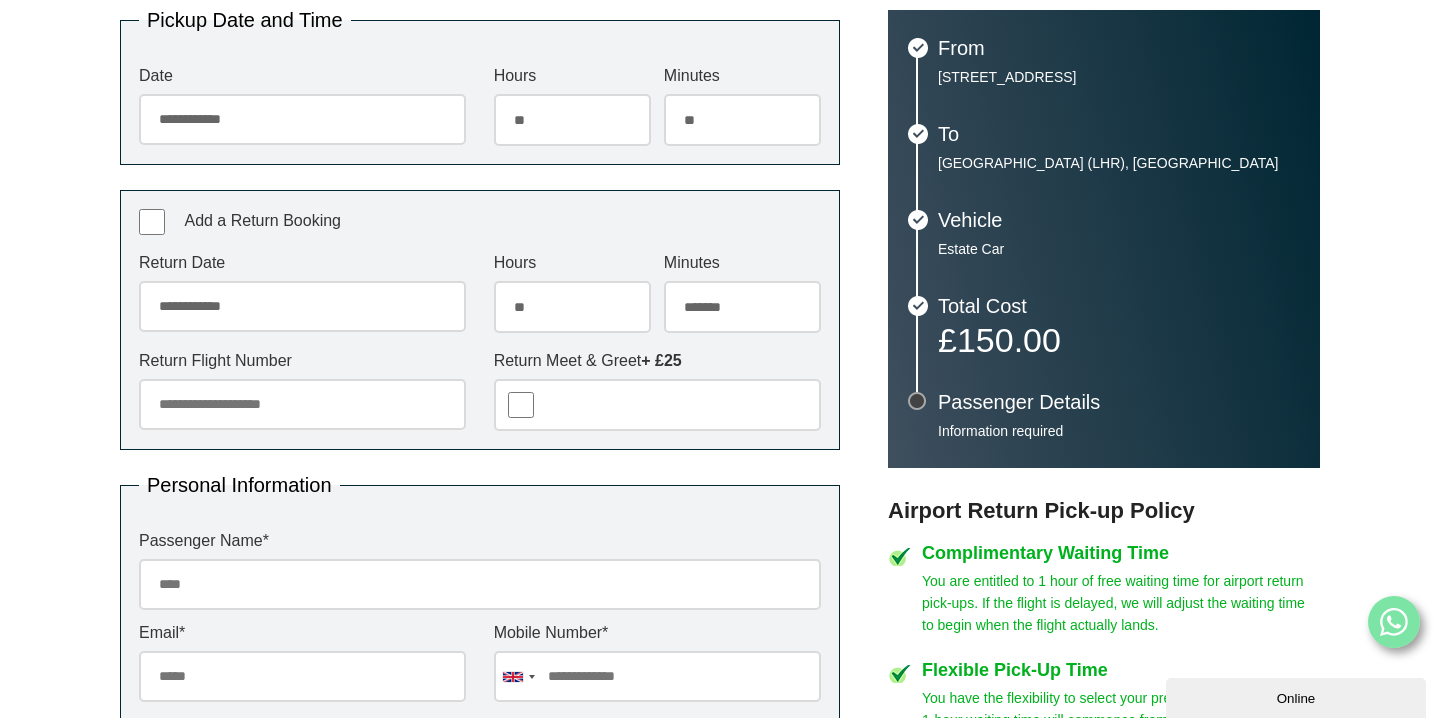 click on "*******
**
**
**
**
**
**
** ** ** ** ** ** ** ** ** ** ** ** ** ** ** ** ** ** ** ** ** ** ** ** ** ** **" at bounding box center (742, 307) 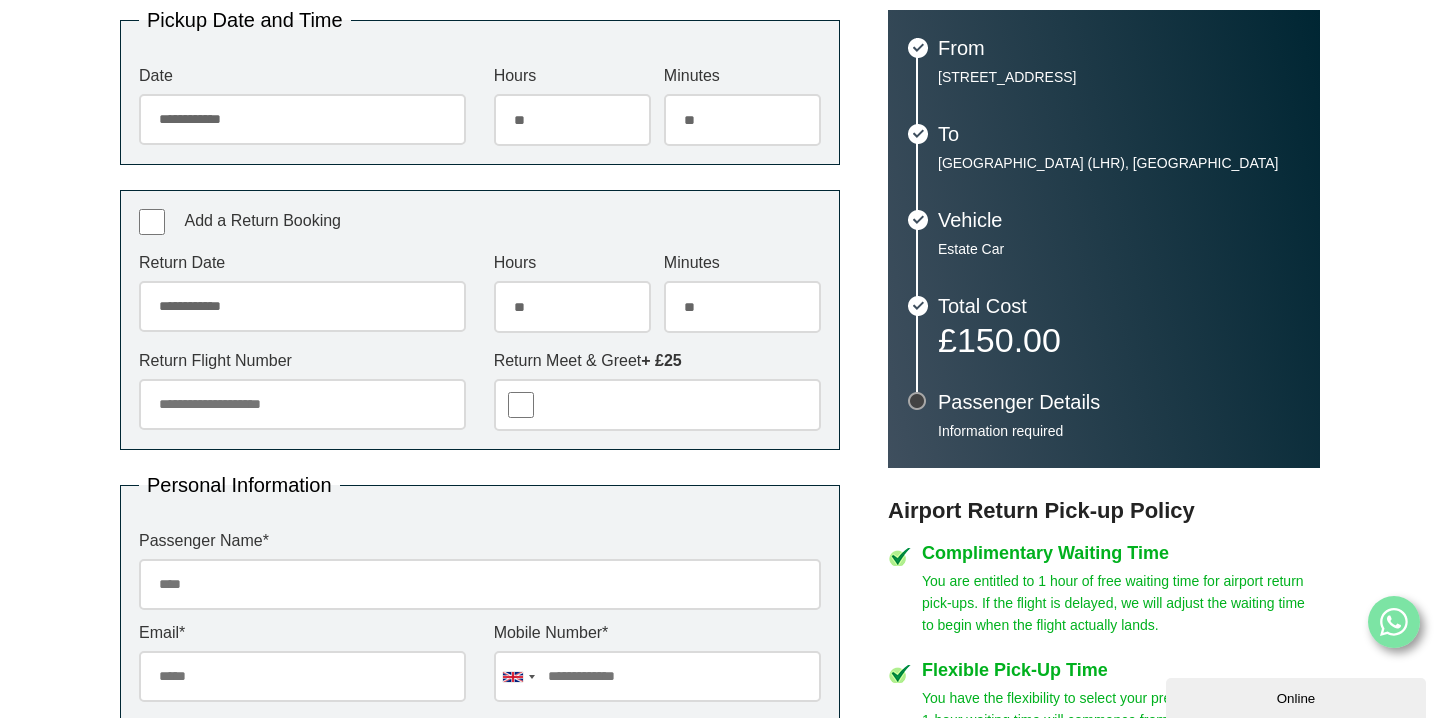 click on "Return Flight Number" at bounding box center [302, 404] 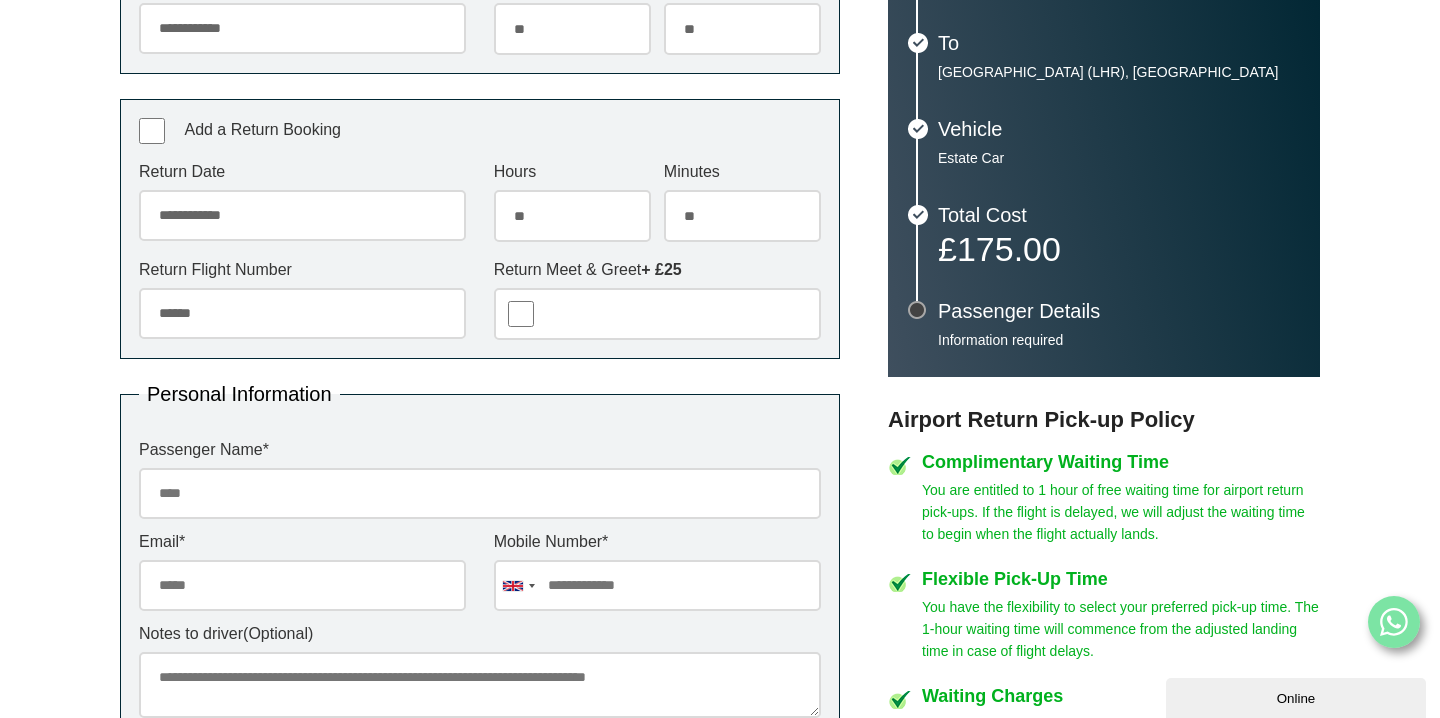 scroll, scrollTop: 557, scrollLeft: 0, axis: vertical 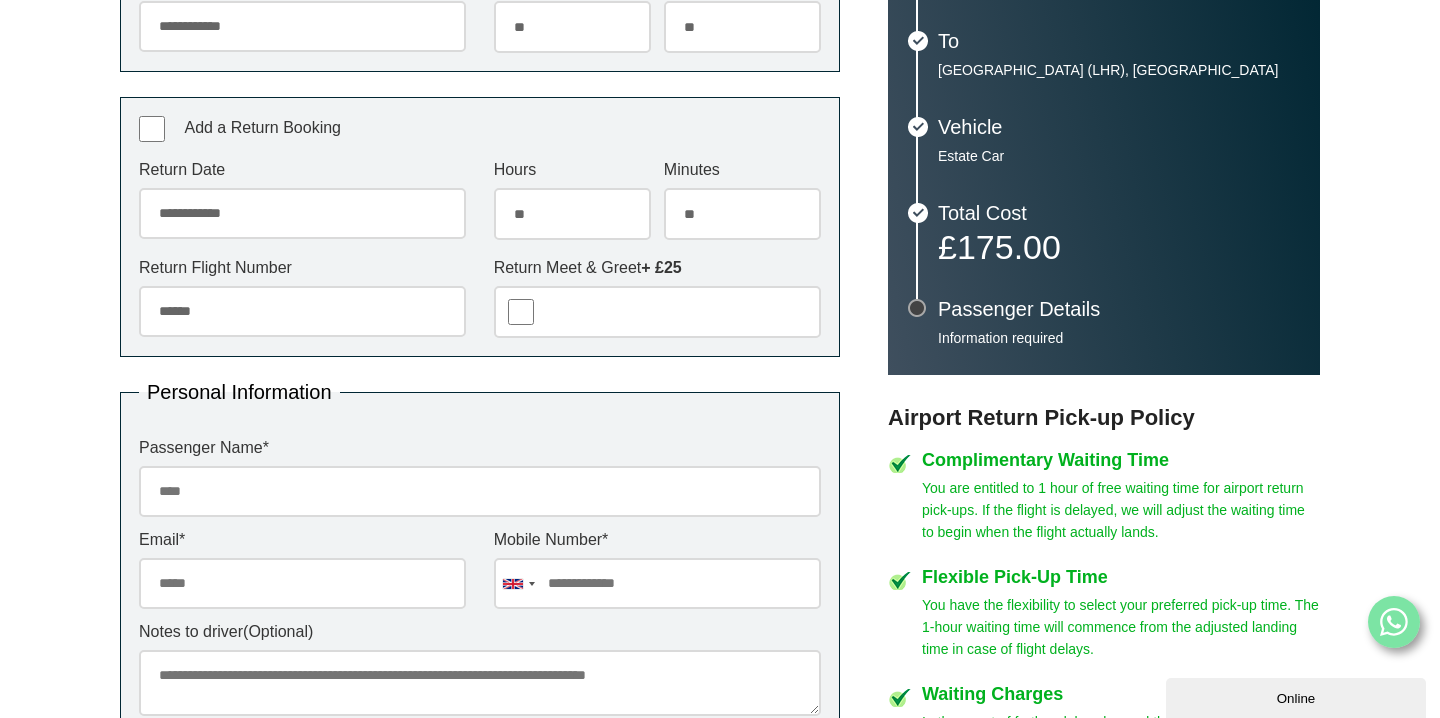 click on "Passenger Name  *" at bounding box center (480, 491) 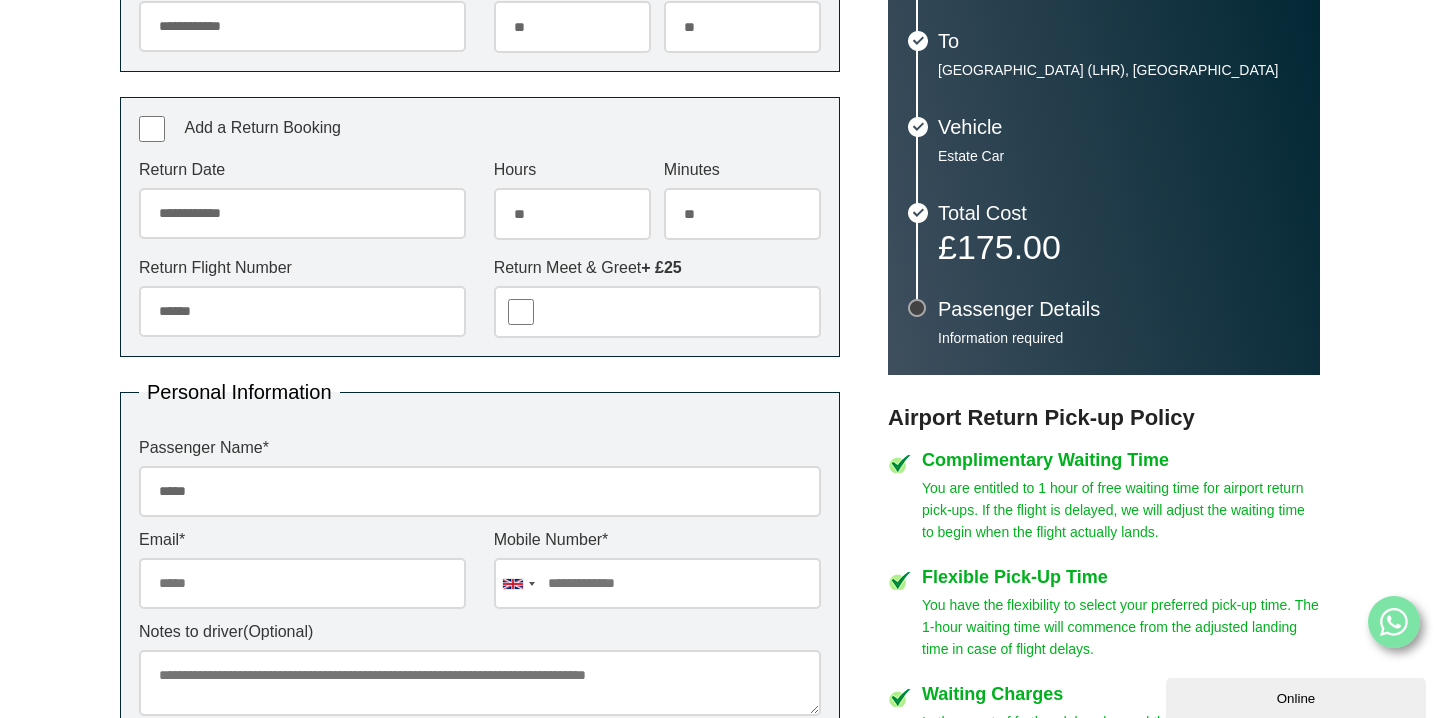 type on "**********" 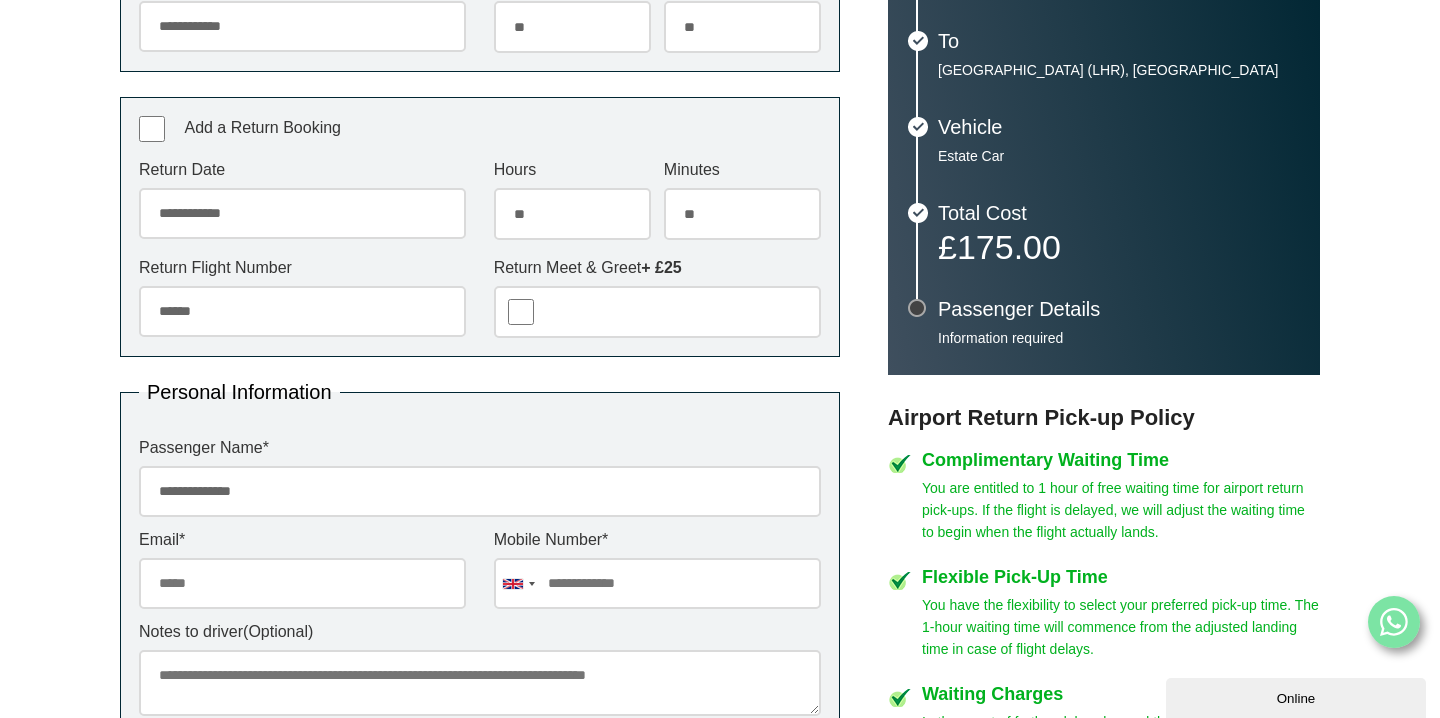 type on "**********" 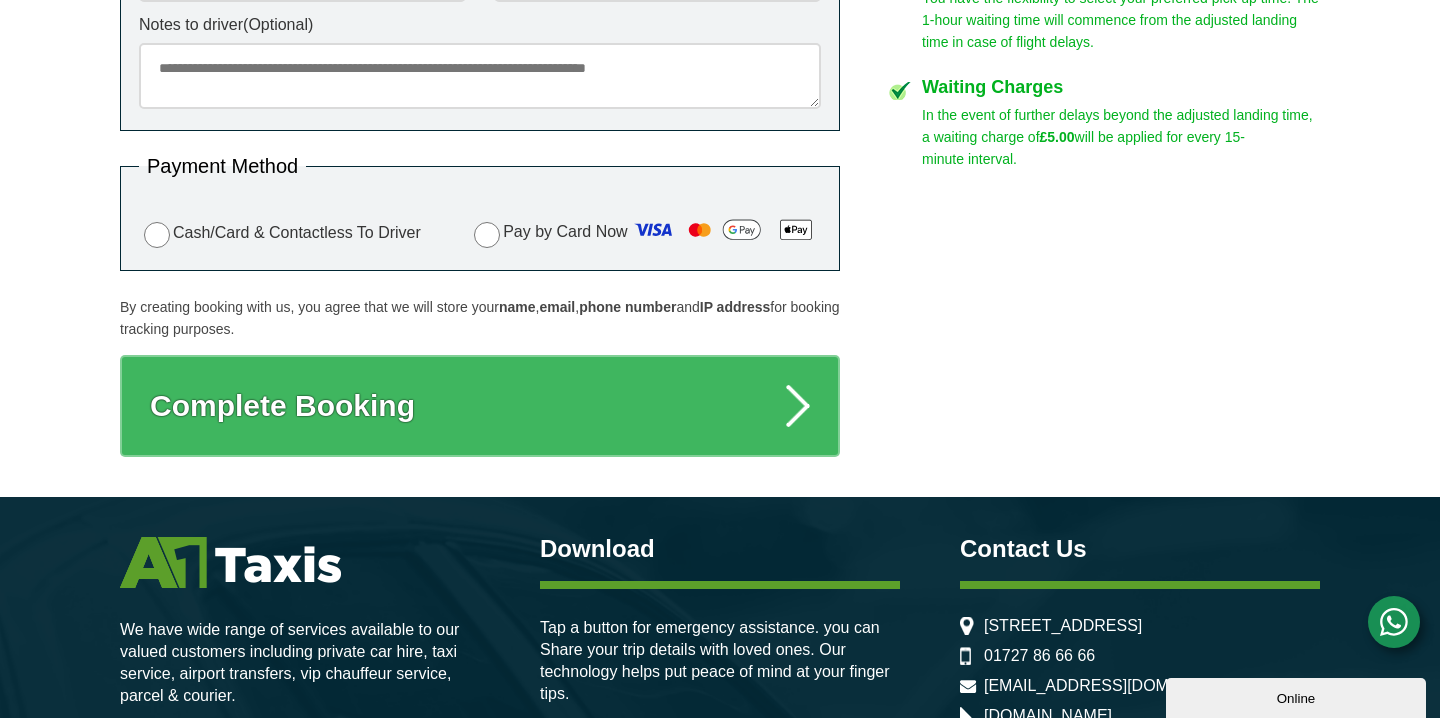 scroll, scrollTop: 1162, scrollLeft: 0, axis: vertical 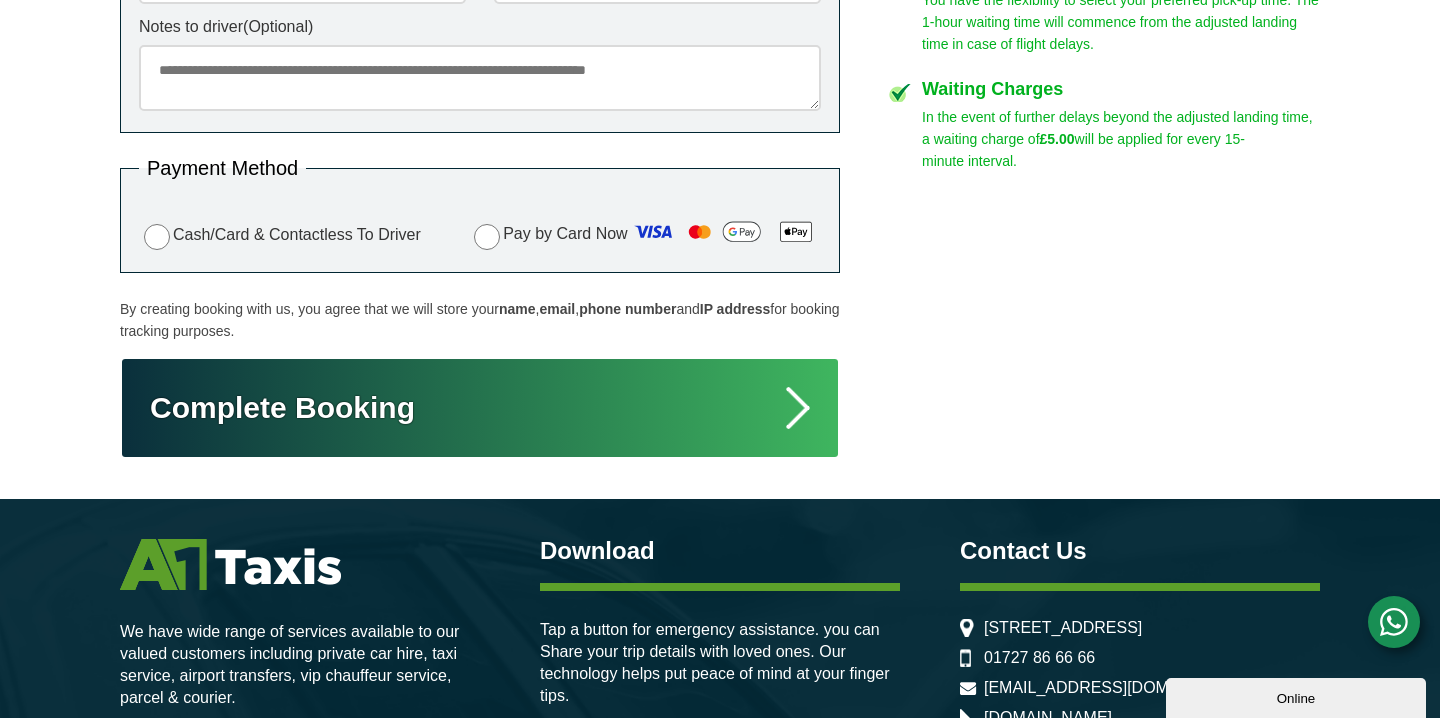 click on "Complete Booking" at bounding box center [480, 408] 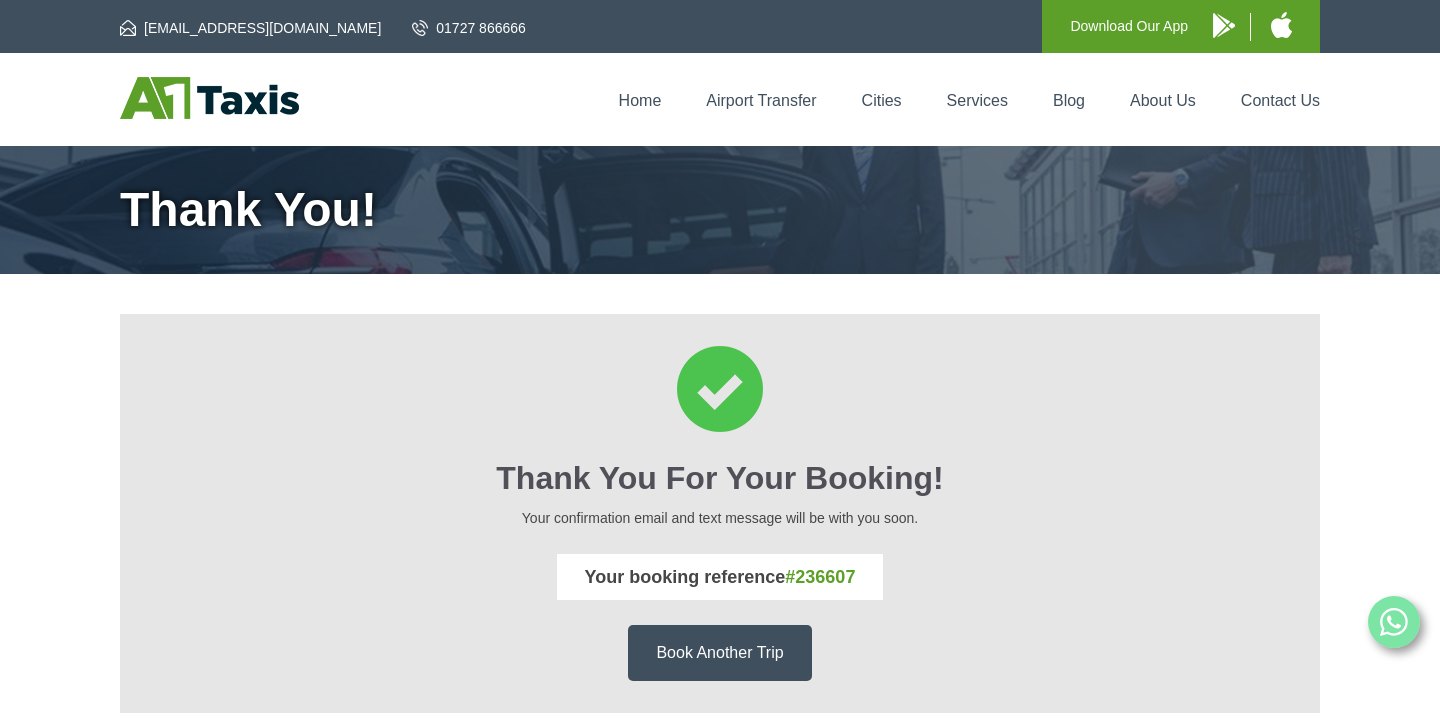 scroll, scrollTop: 0, scrollLeft: 0, axis: both 